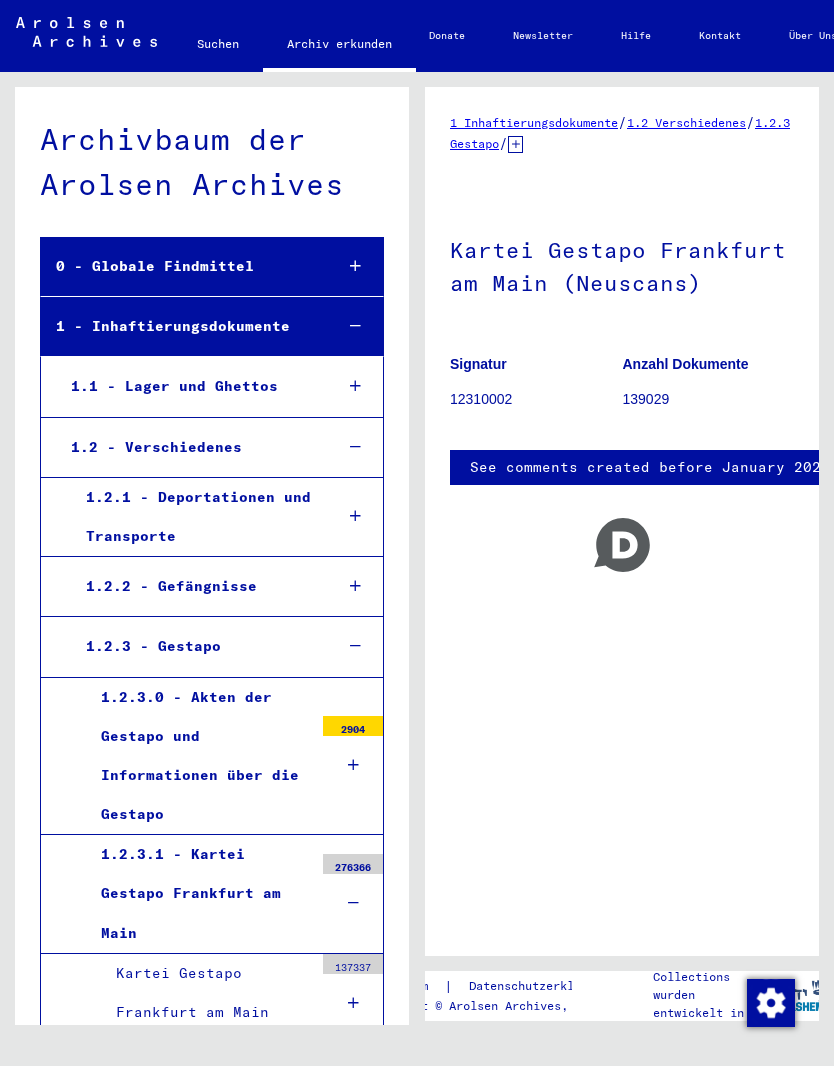 scroll, scrollTop: 0, scrollLeft: 0, axis: both 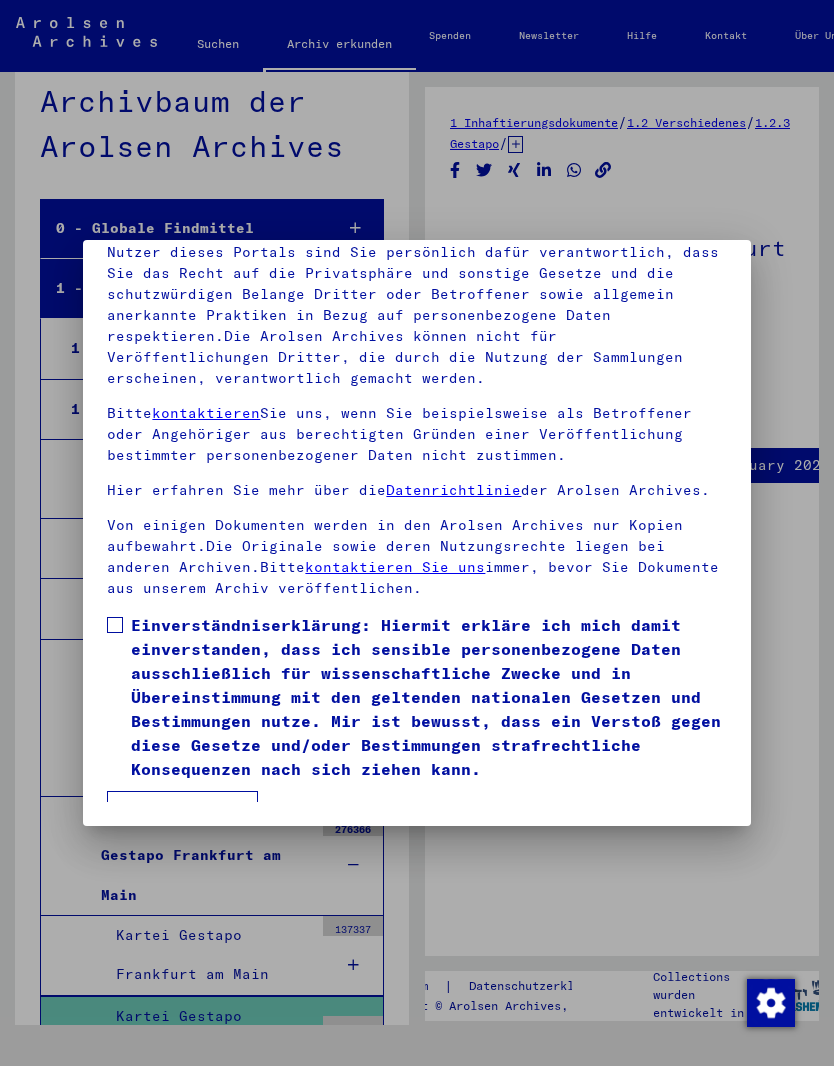 click on "Ich stimme zu" at bounding box center [182, 810] 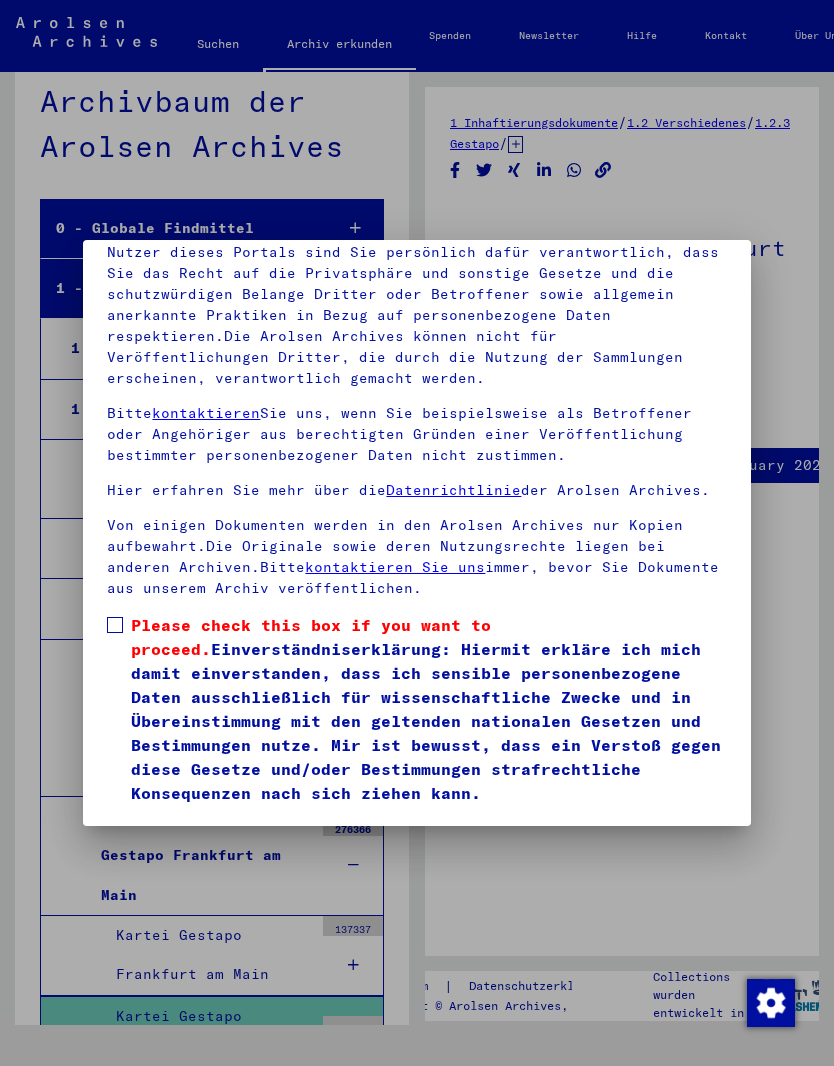 click at bounding box center [115, 625] 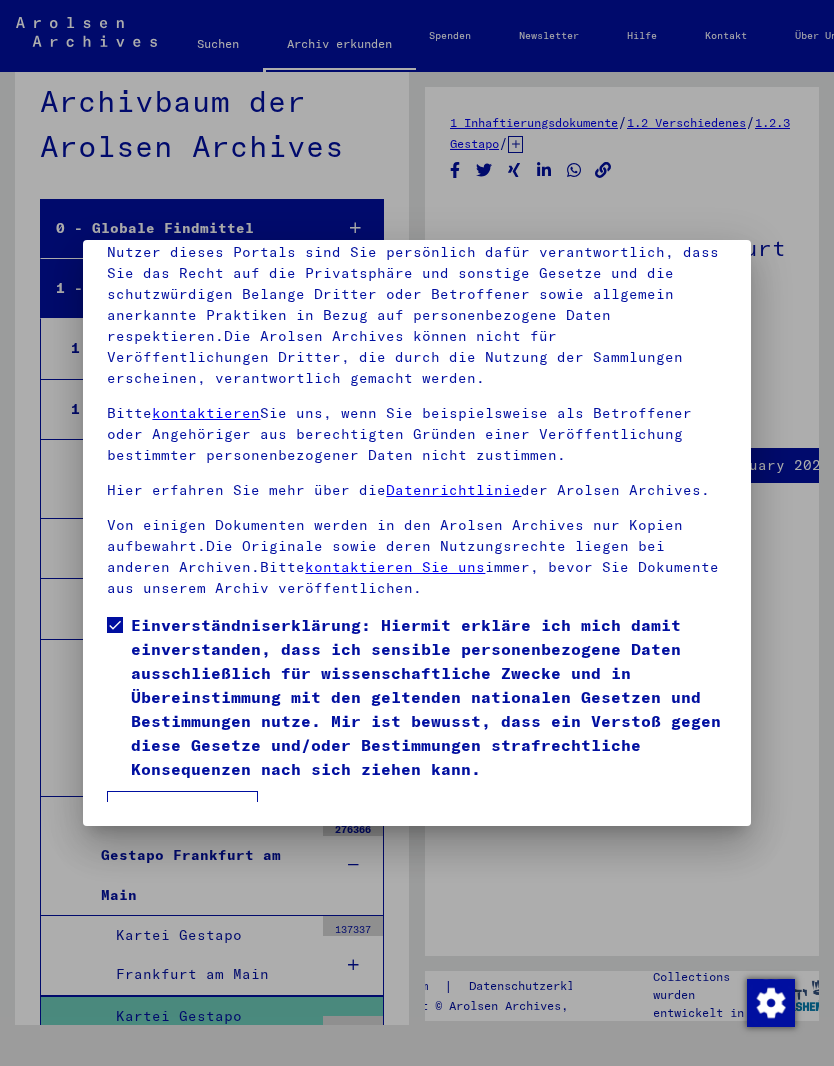 click on "Ich stimme zu" at bounding box center (182, 810) 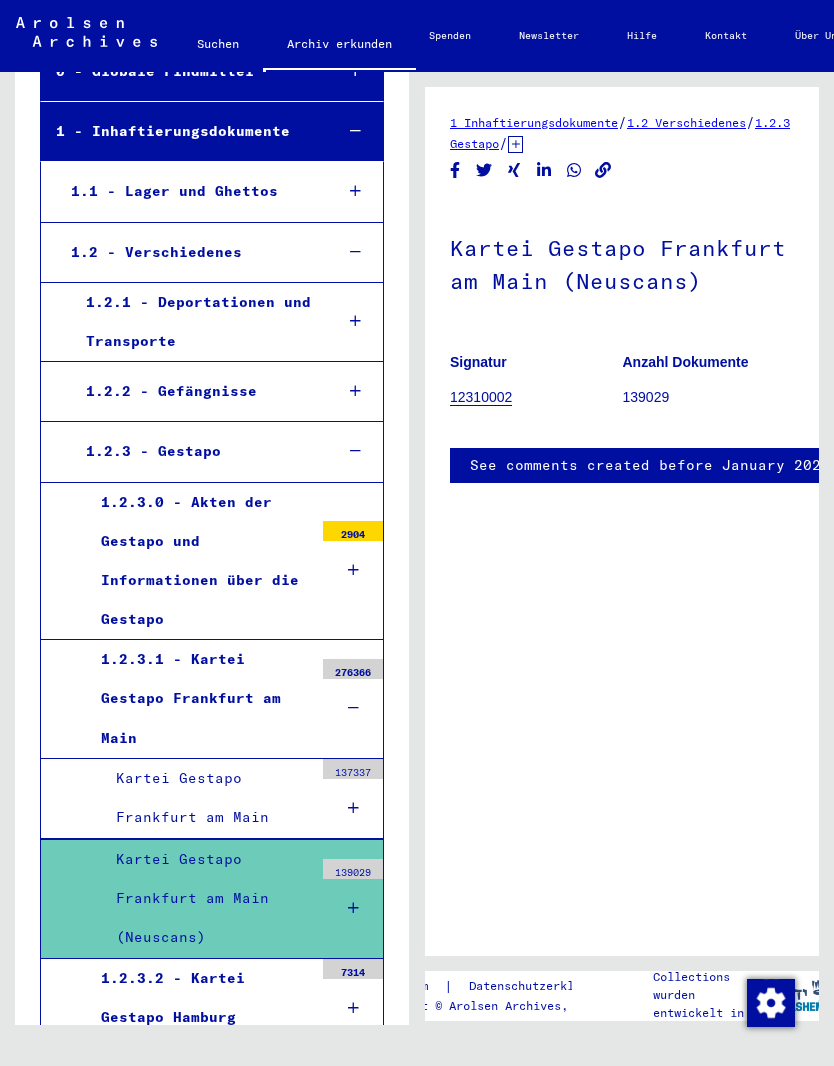 scroll, scrollTop: 181, scrollLeft: 0, axis: vertical 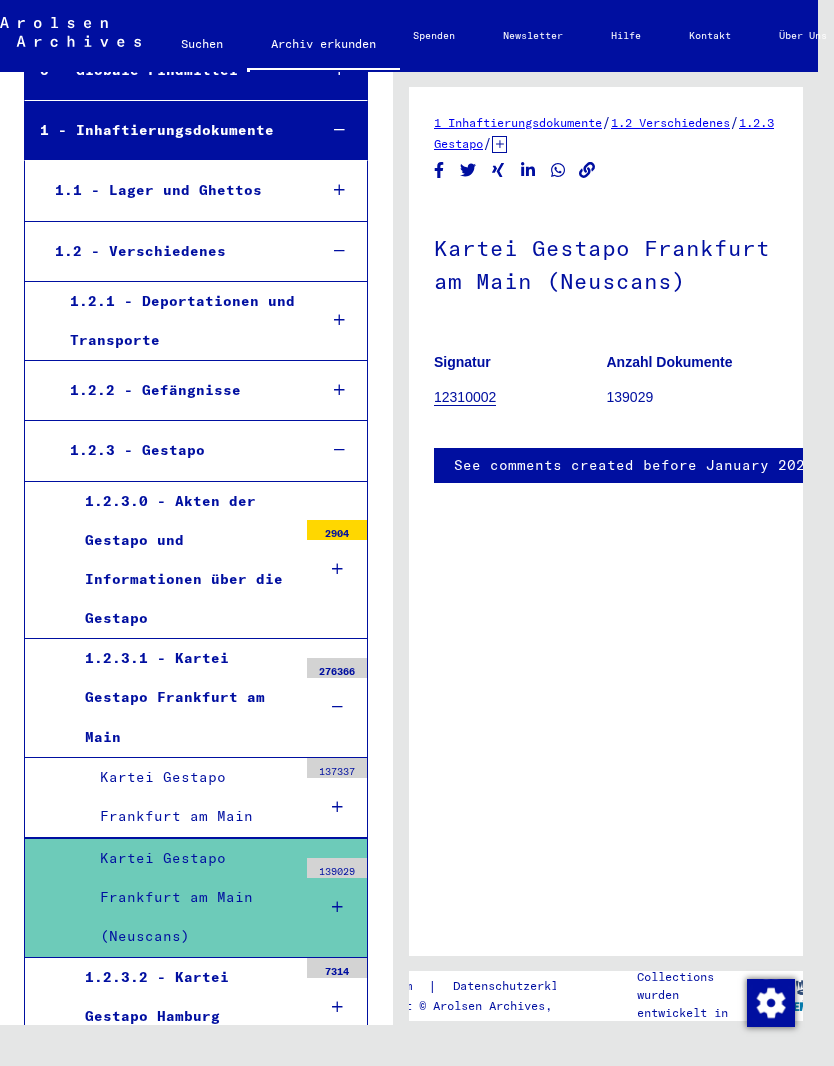 click on "Kartei Gestapo Frankfurt am Main (Neuscans)" 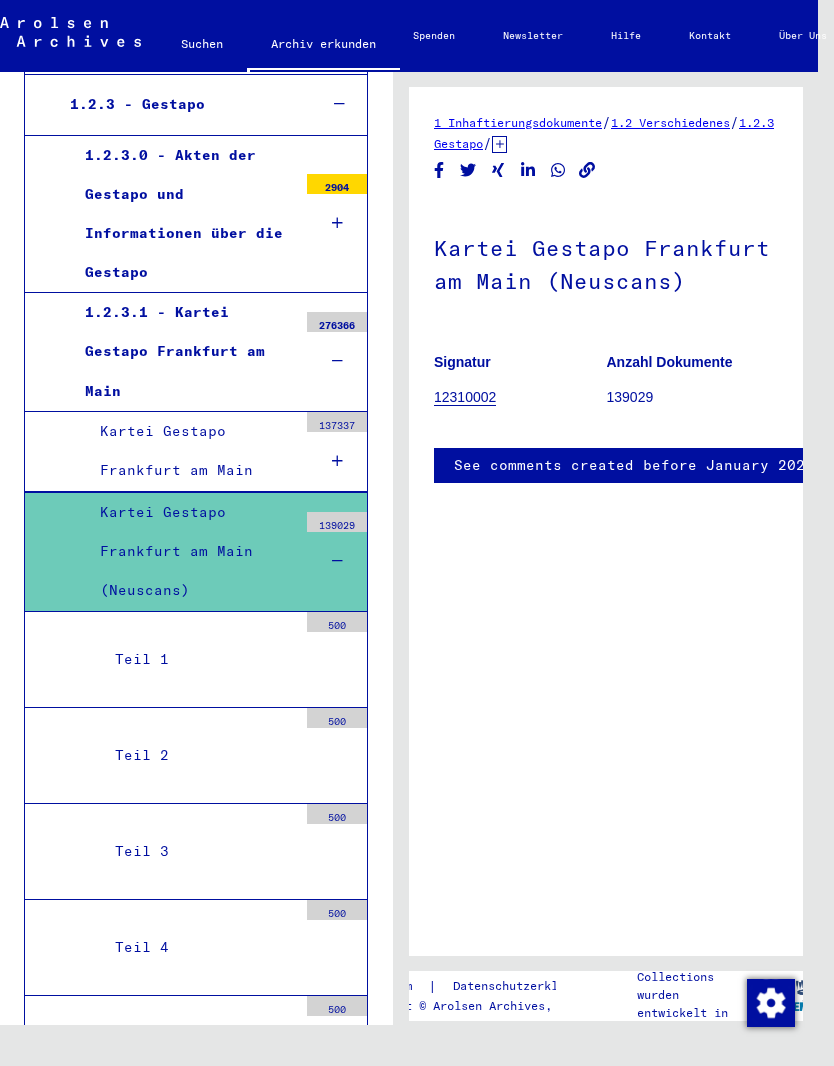 scroll, scrollTop: 510, scrollLeft: 0, axis: vertical 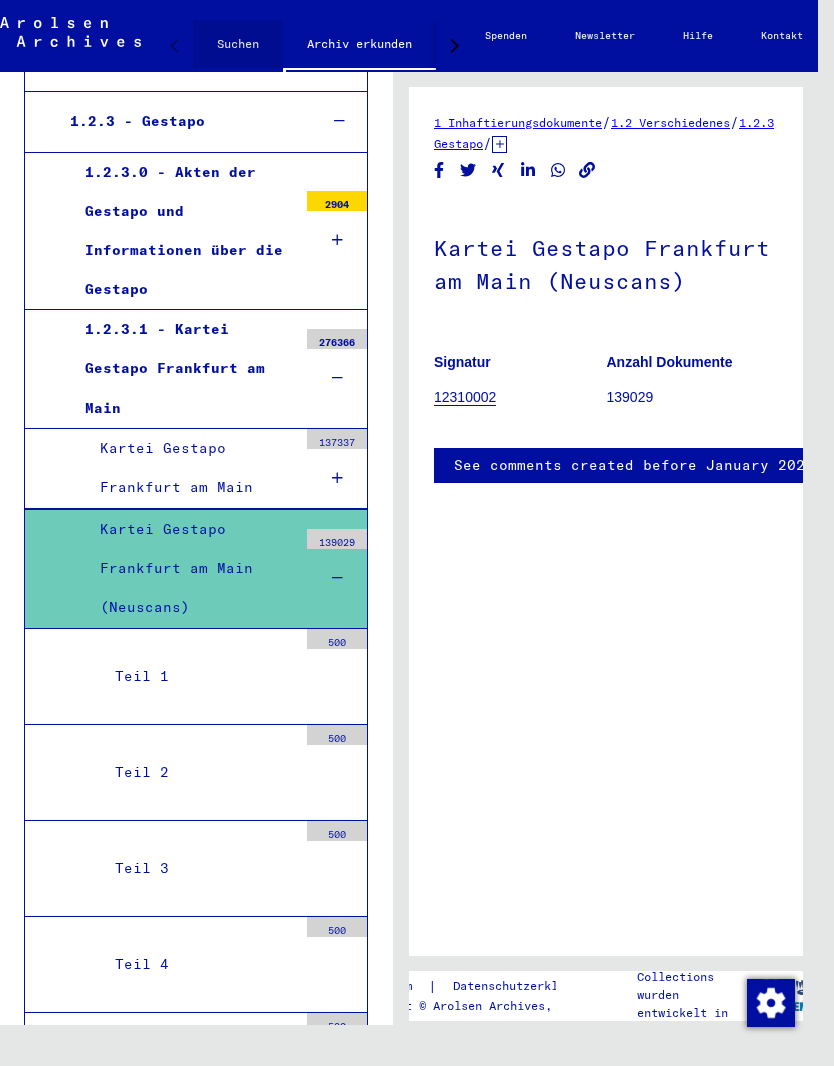 click on "Suchen" 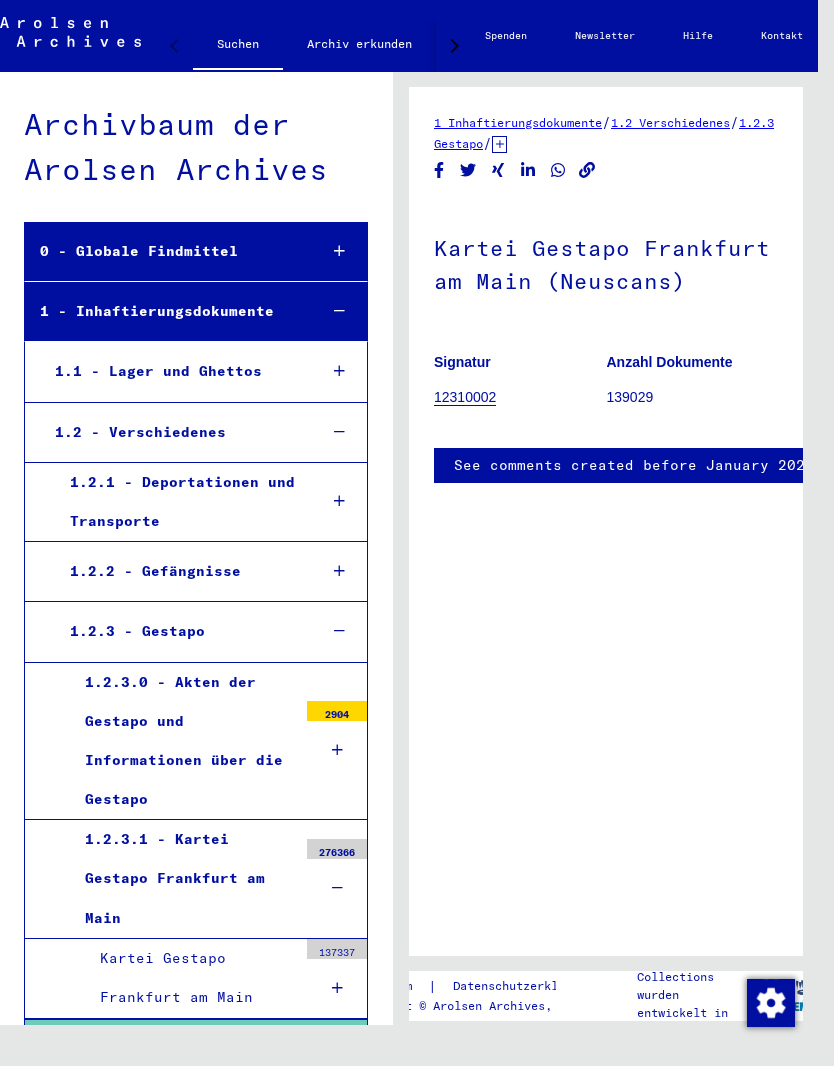 scroll, scrollTop: 0, scrollLeft: 0, axis: both 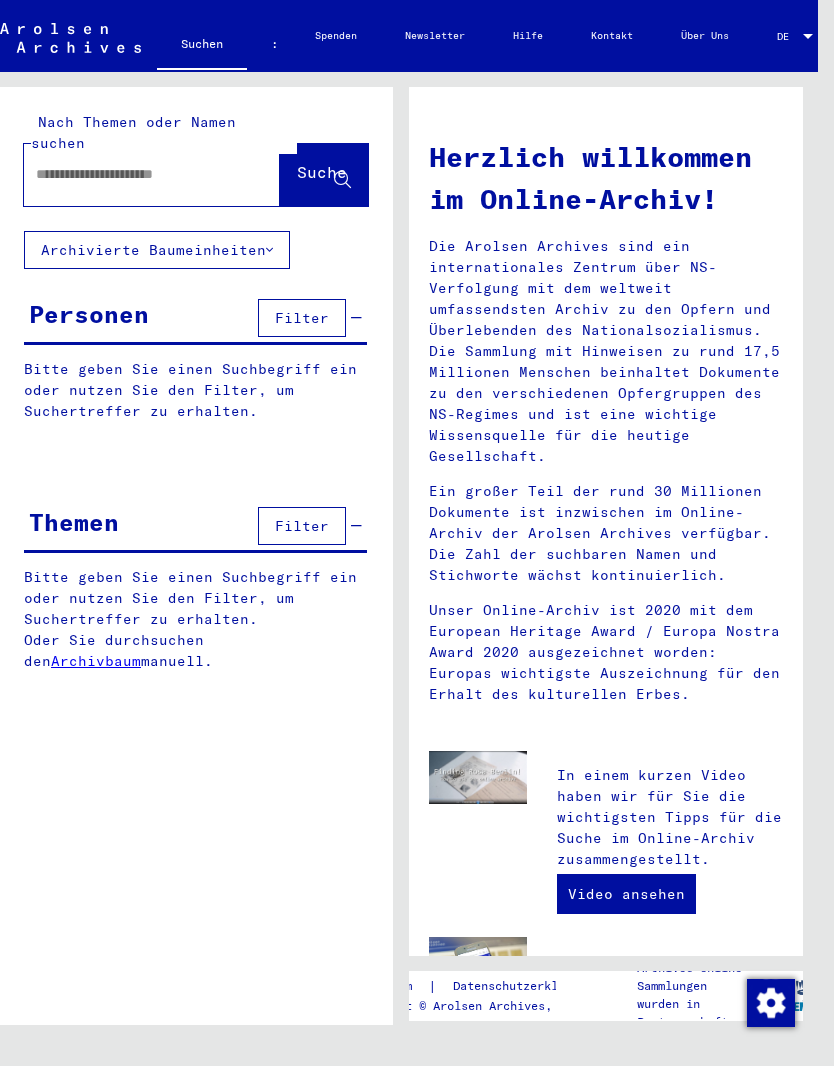 click at bounding box center (128, 174) 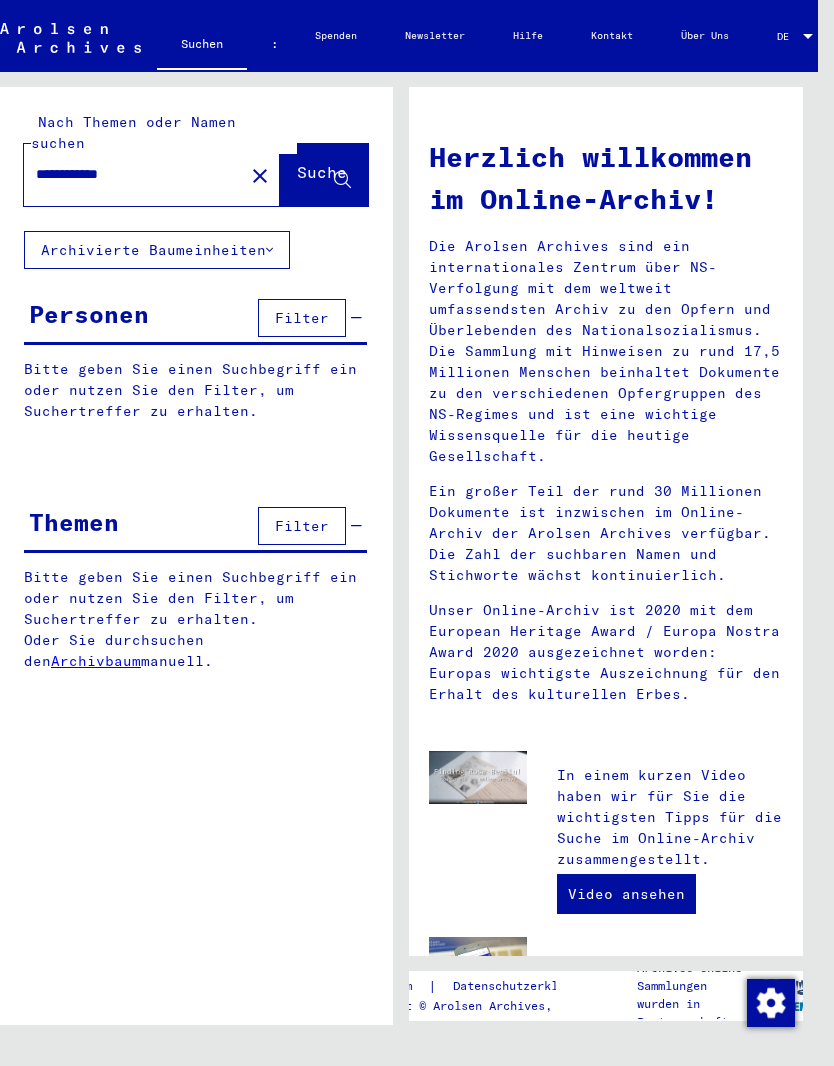 type on "**********" 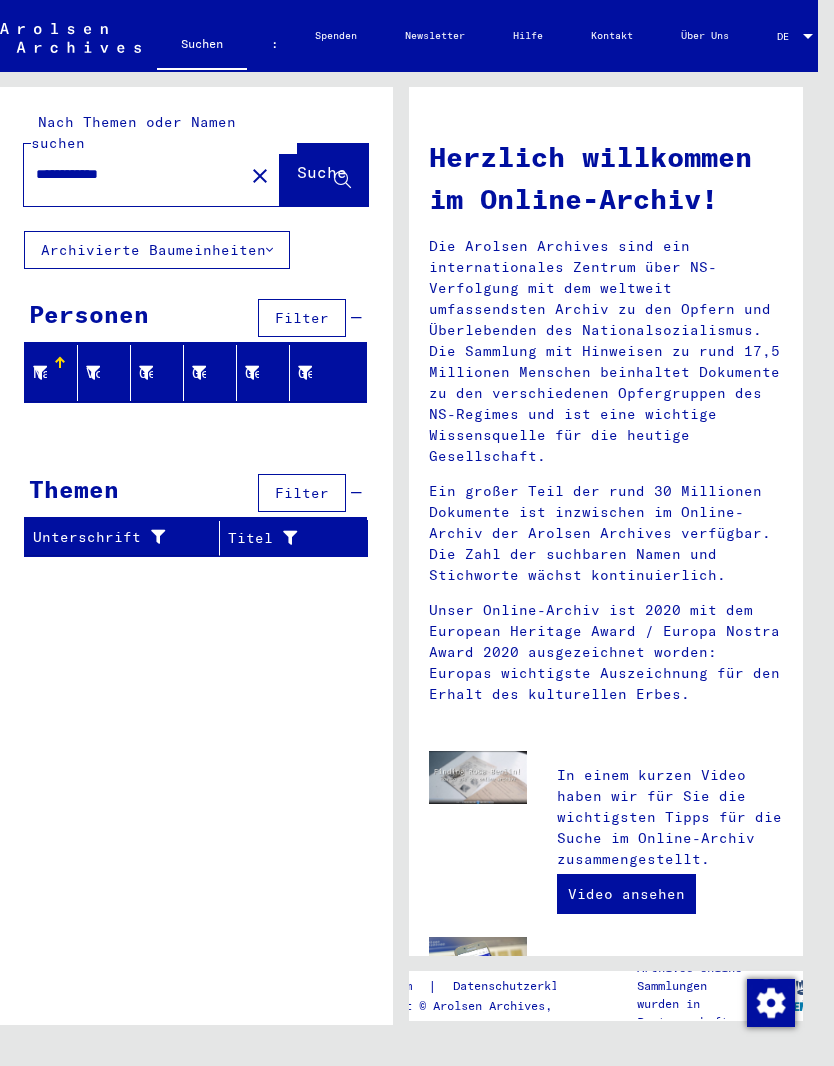 click on "Filter" at bounding box center (302, 318) 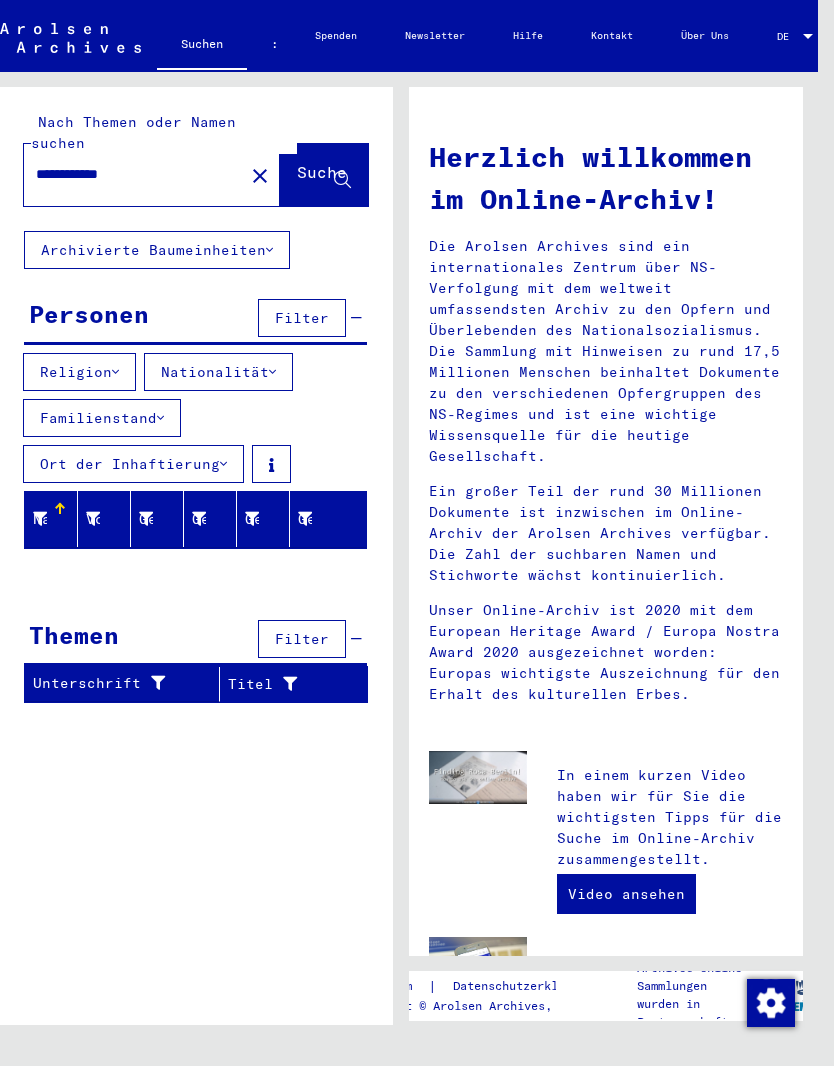 click on "Filter" at bounding box center [302, 639] 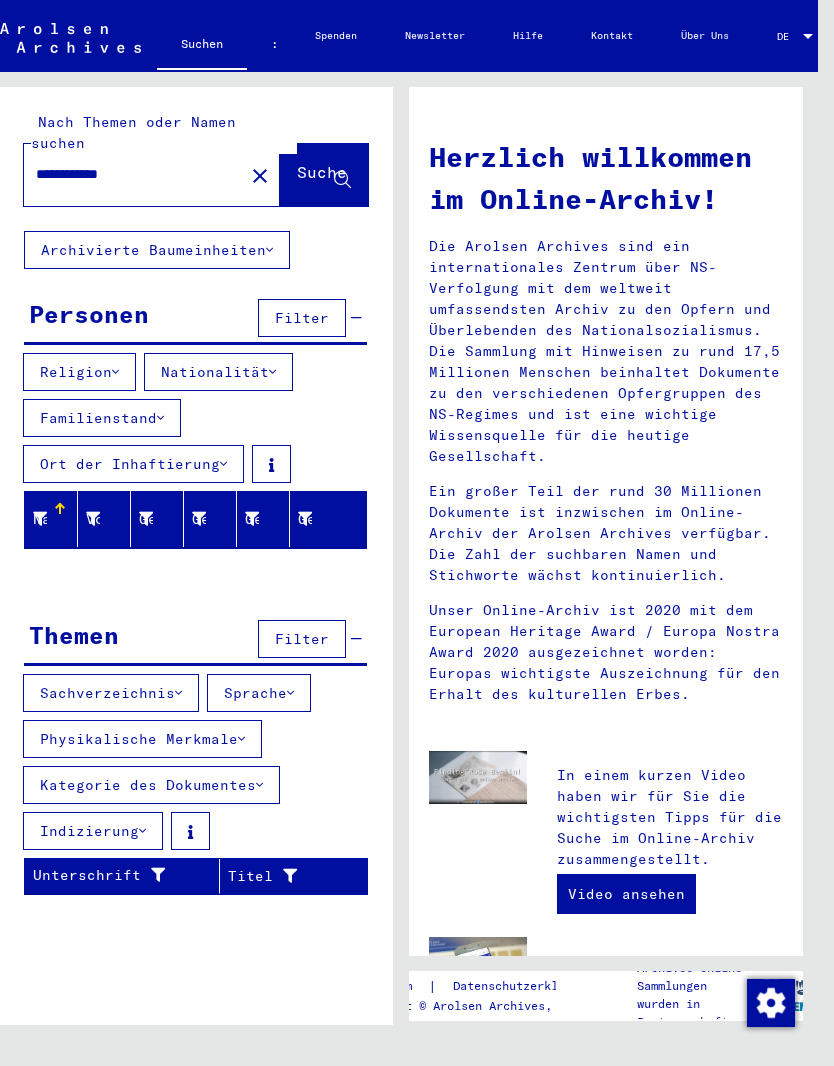click on "Nachname" at bounding box center [55, 519] 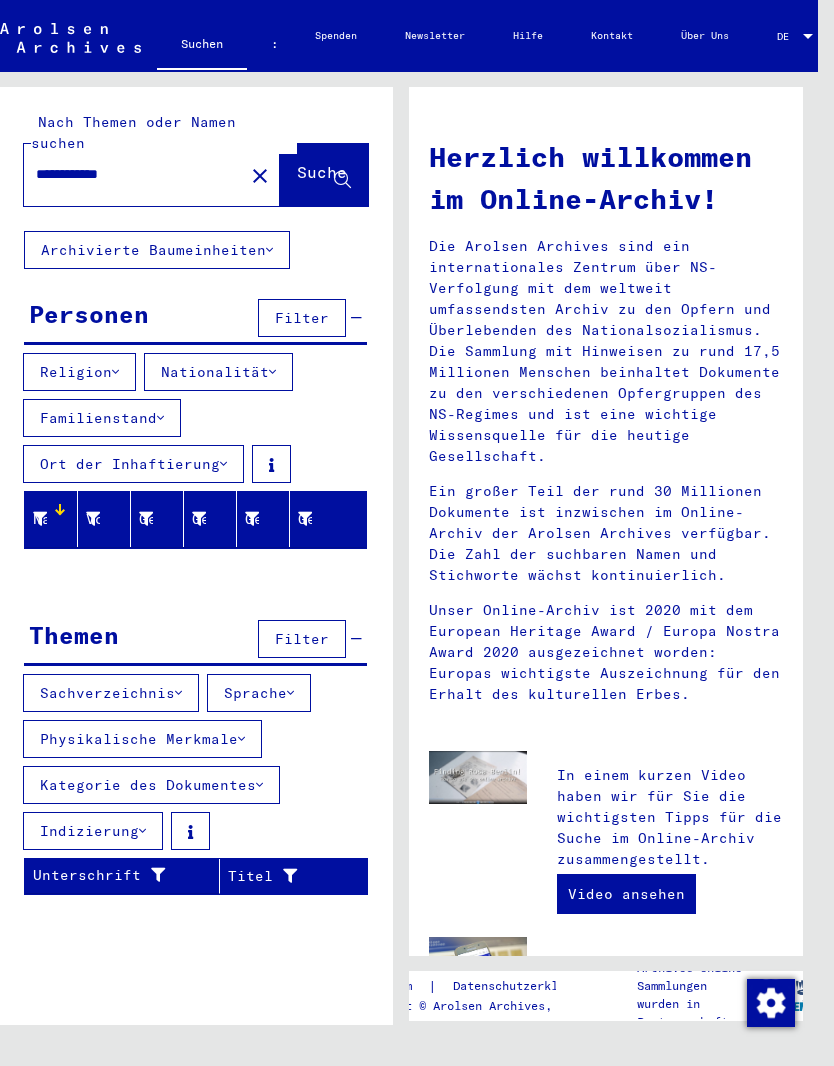 click at bounding box center [60, 509] 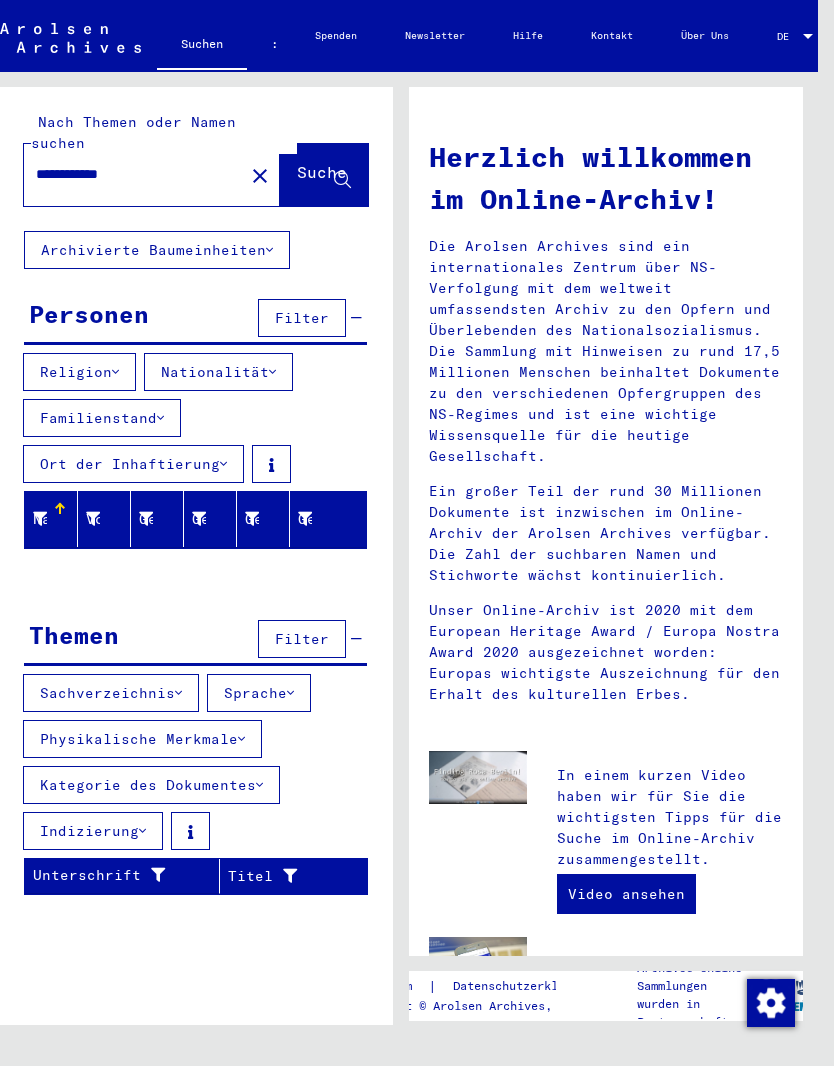 click on "Archivierte Baumeinheiten" 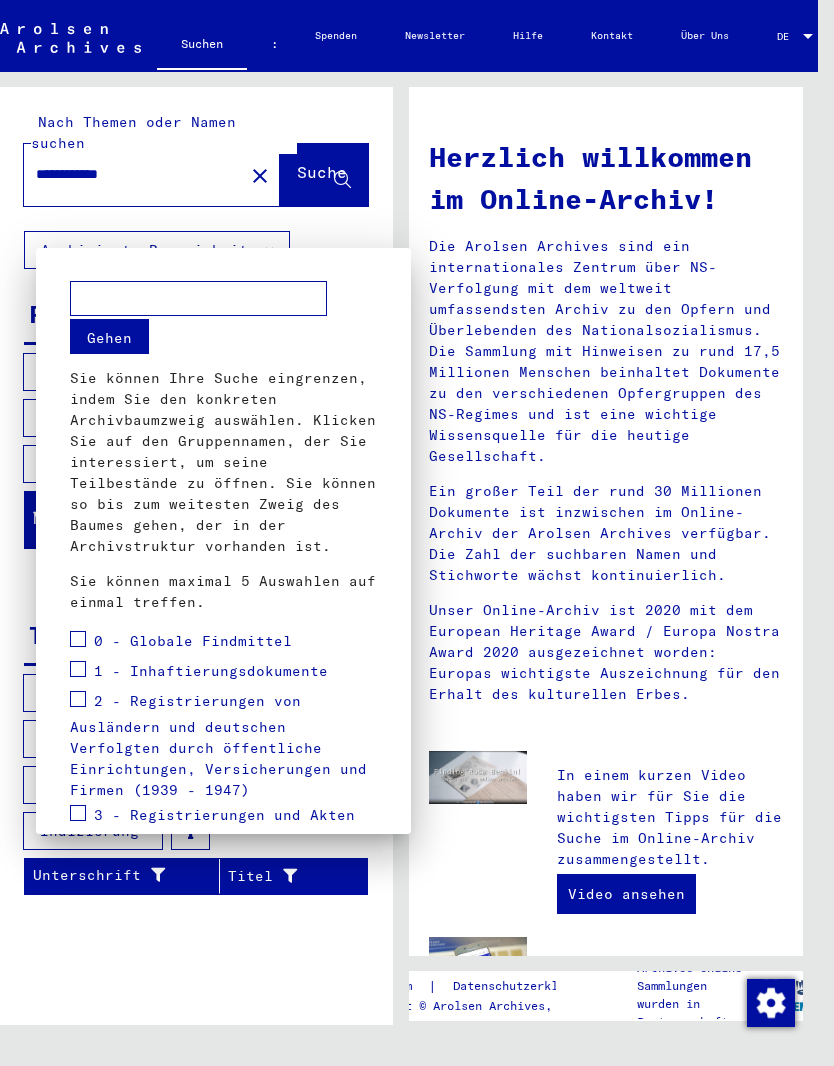 scroll, scrollTop: 0, scrollLeft: 0, axis: both 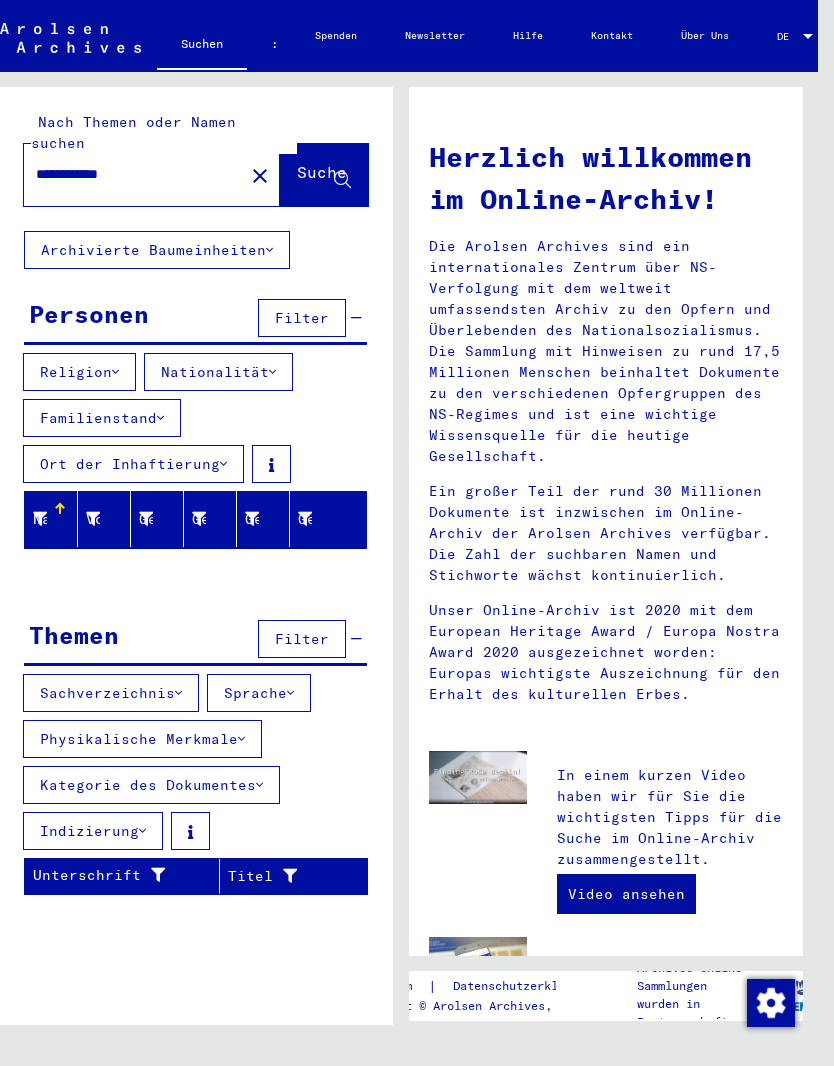 click on "Archivierte Baumeinheiten" 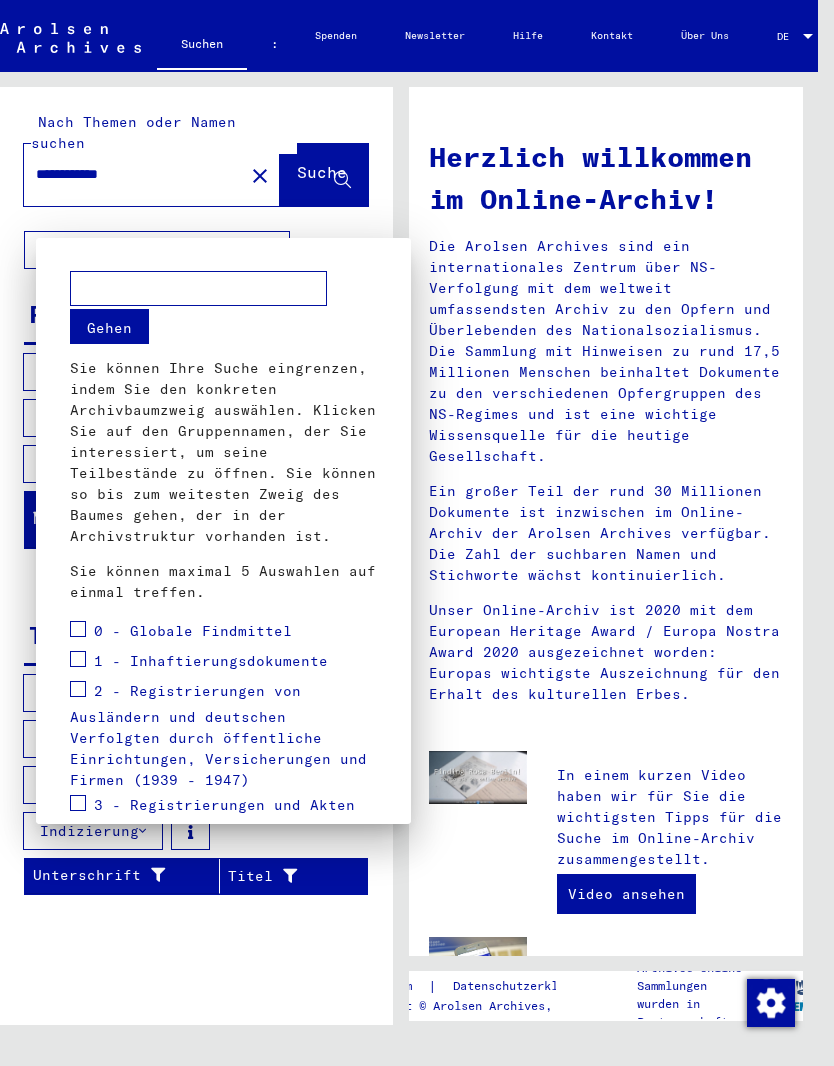 click at bounding box center [417, 533] 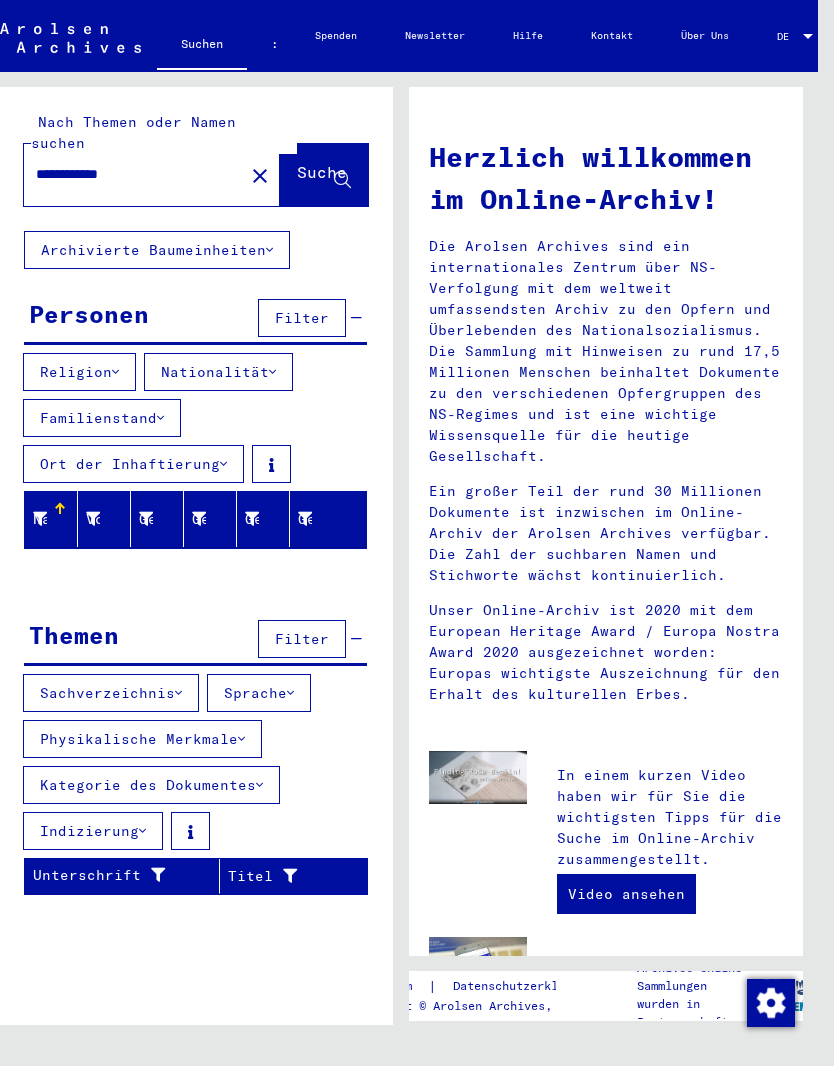 click on "Familienstand" at bounding box center (98, 418) 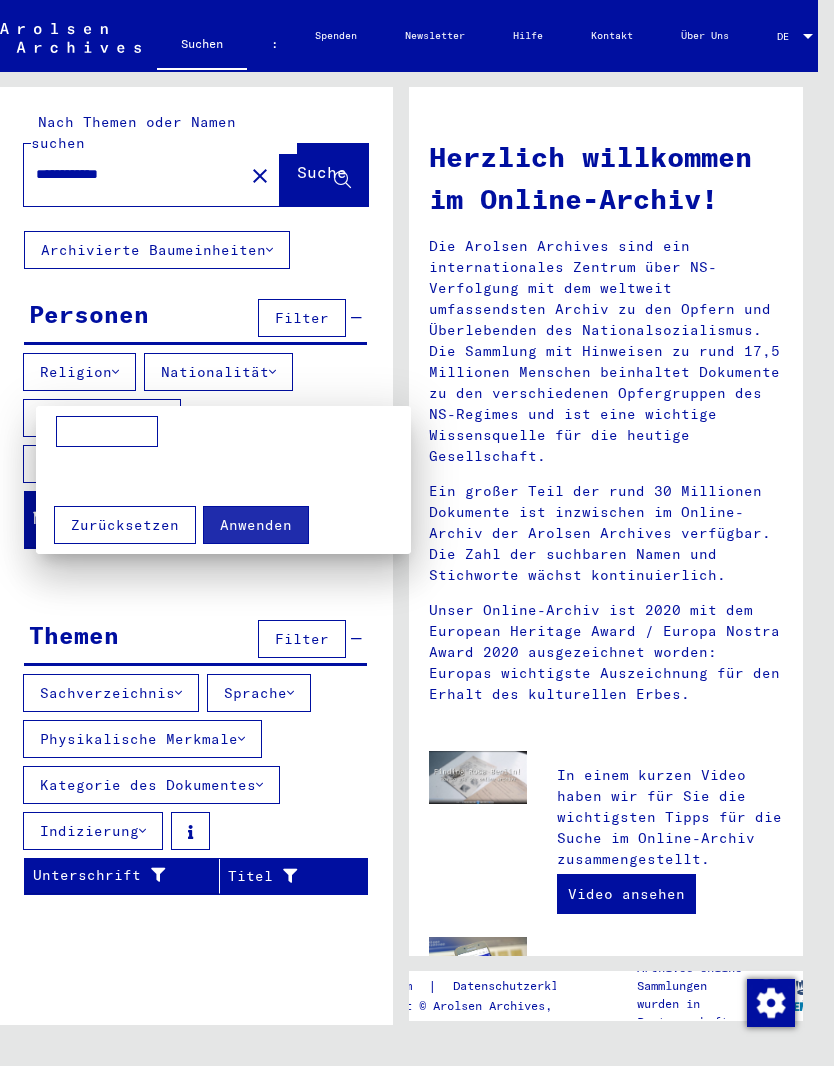 click at bounding box center [417, 533] 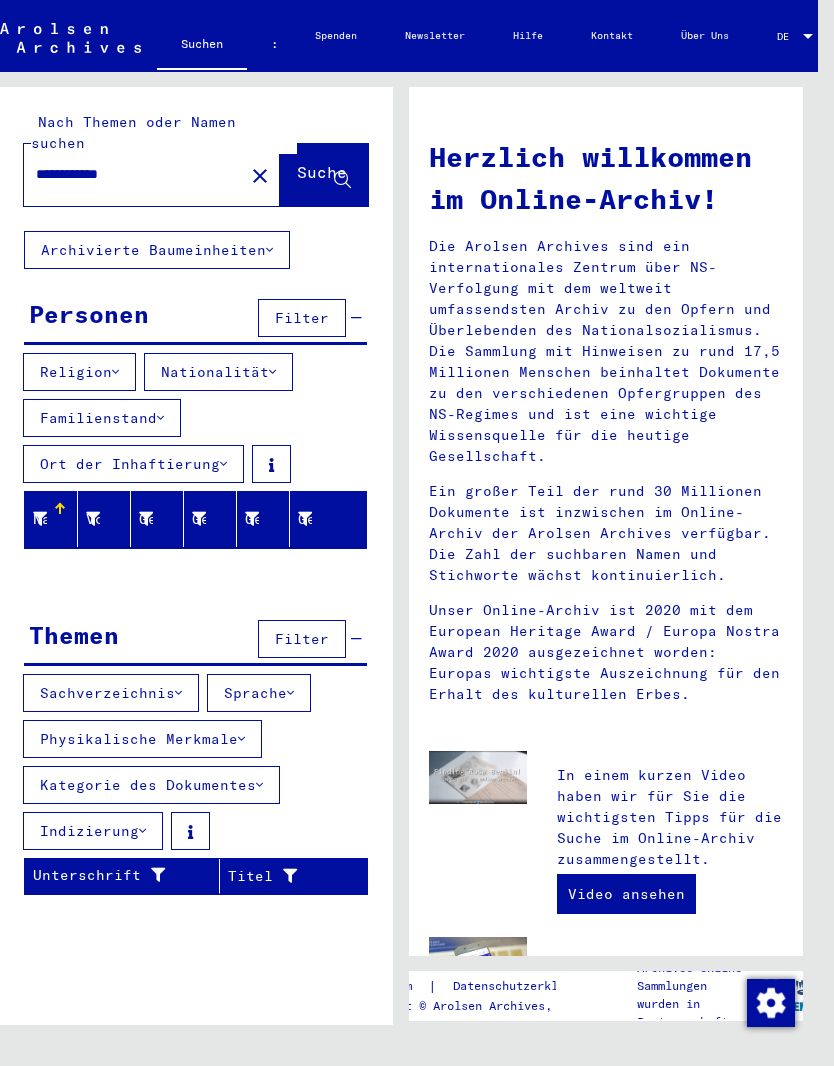 click on "Ort der Inhaftierung" at bounding box center [133, 464] 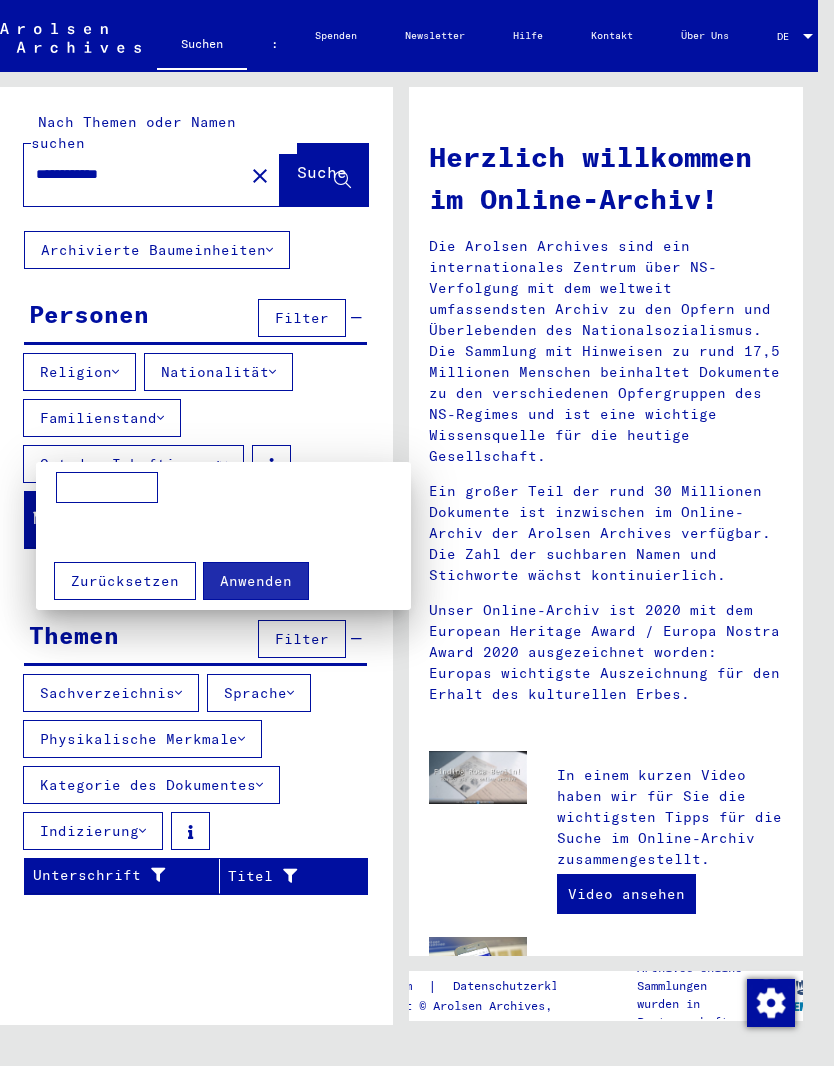 click at bounding box center (223, 510) 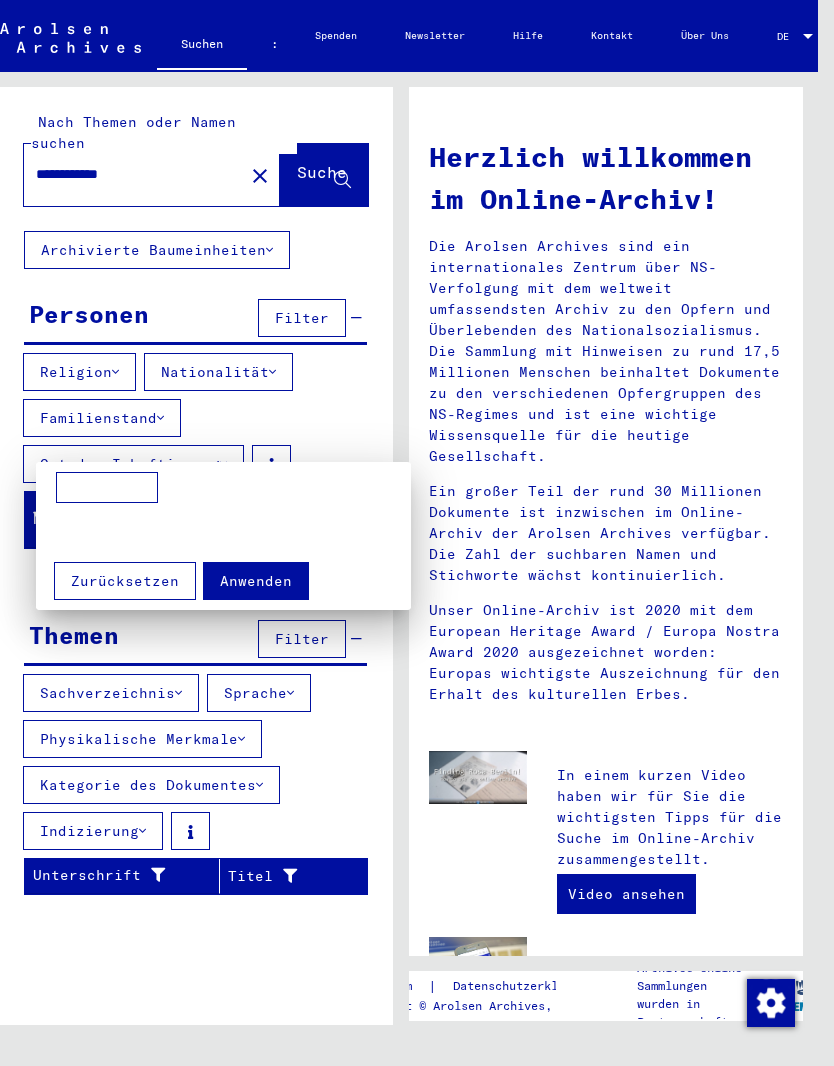 click at bounding box center (417, 533) 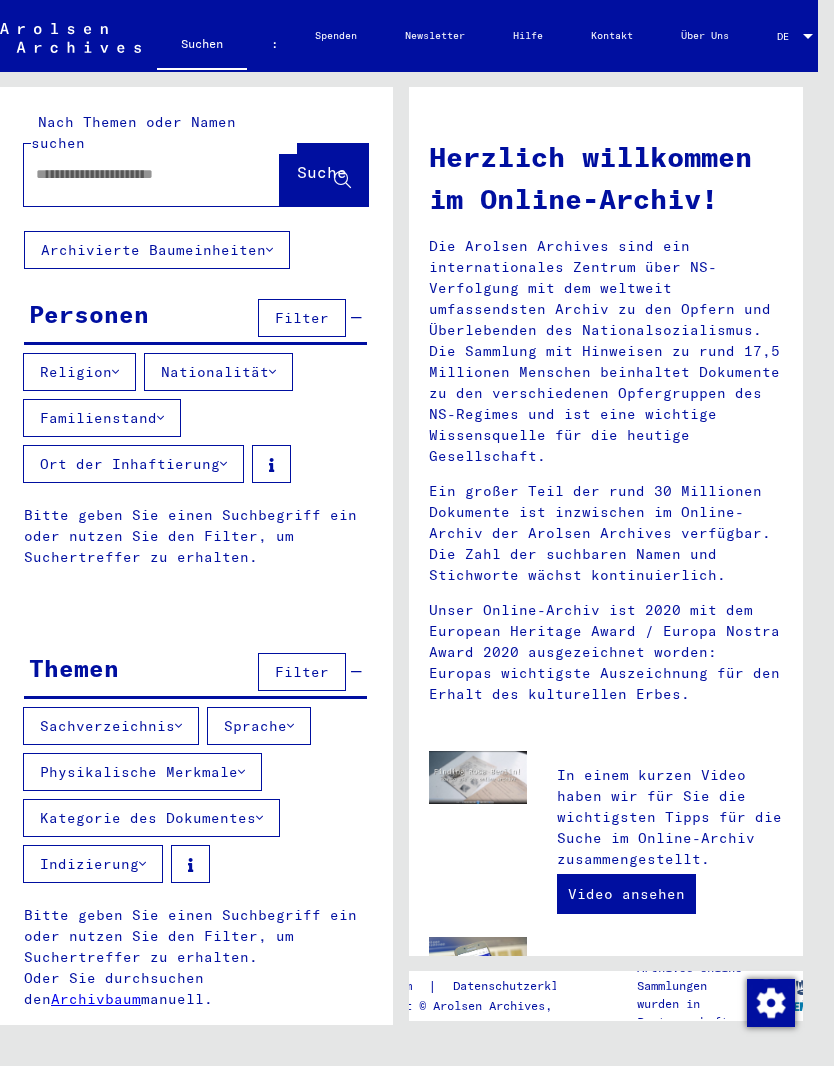 click on "Filter" at bounding box center [302, 318] 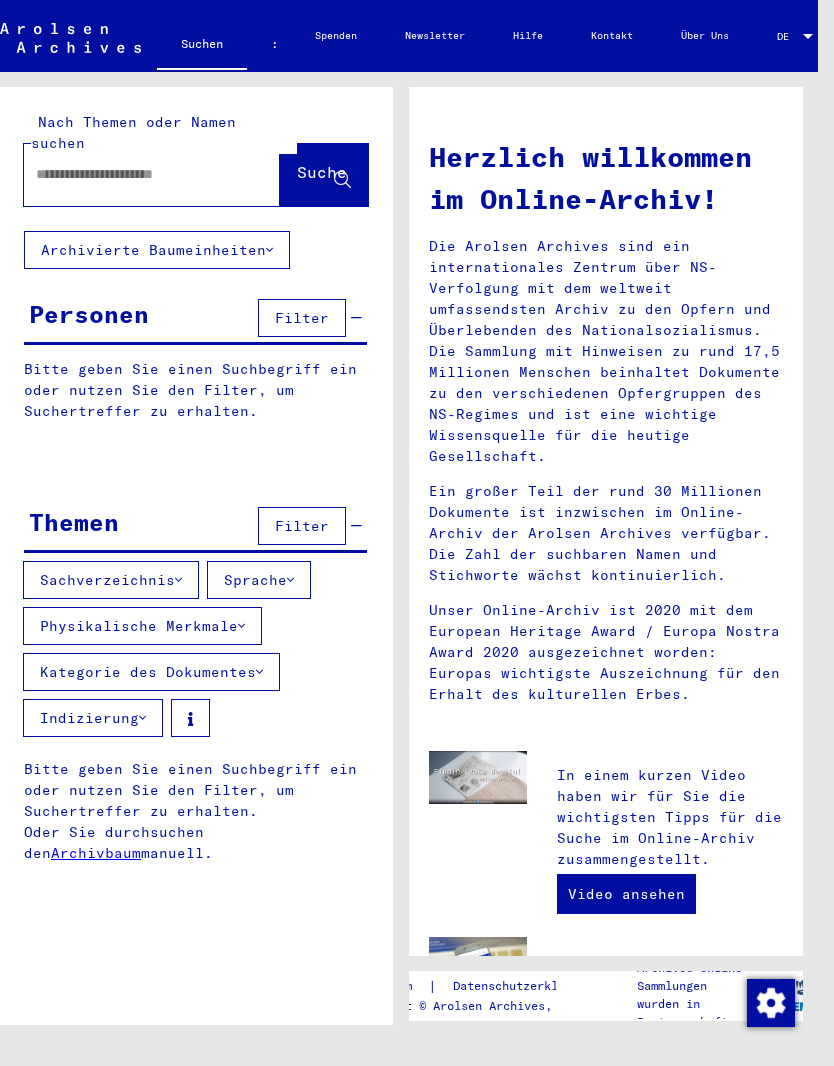 click on "Herzlich willkommen im Online-Archiv!
Die Arolsen Archives sind ein internationales Zentrum über NS-Verfolgung mit dem weltweit umfassendsten Archiv zu den Opfern und Überlebenden des Nationalsozialismus. Die Sammlung mit Hinweisen zu rund 17,5 Millionen Menschen beinhaltet Dokumente zu den verschiedenen Opfergruppen des NS-Regimes und ist eine wichtige Wissensquelle für die heutige Gesellschaft.
Ein großer Teil der rund 30 Millionen Dokumente ist inzwischen im Online-Archiv der Arolsen Archives verfügbar. Die Zahl der suchbaren Namen und Stichworte wächst kontinuierlich.
Unser Online-Archiv ist 2020 mit dem European Heritage Award / Europa Nostra Award 2020 ausgezeichnet worden: Europas wichtigste Auszeichnung für den Erhalt des kulturellen Erbes." at bounding box center [606, 1037] 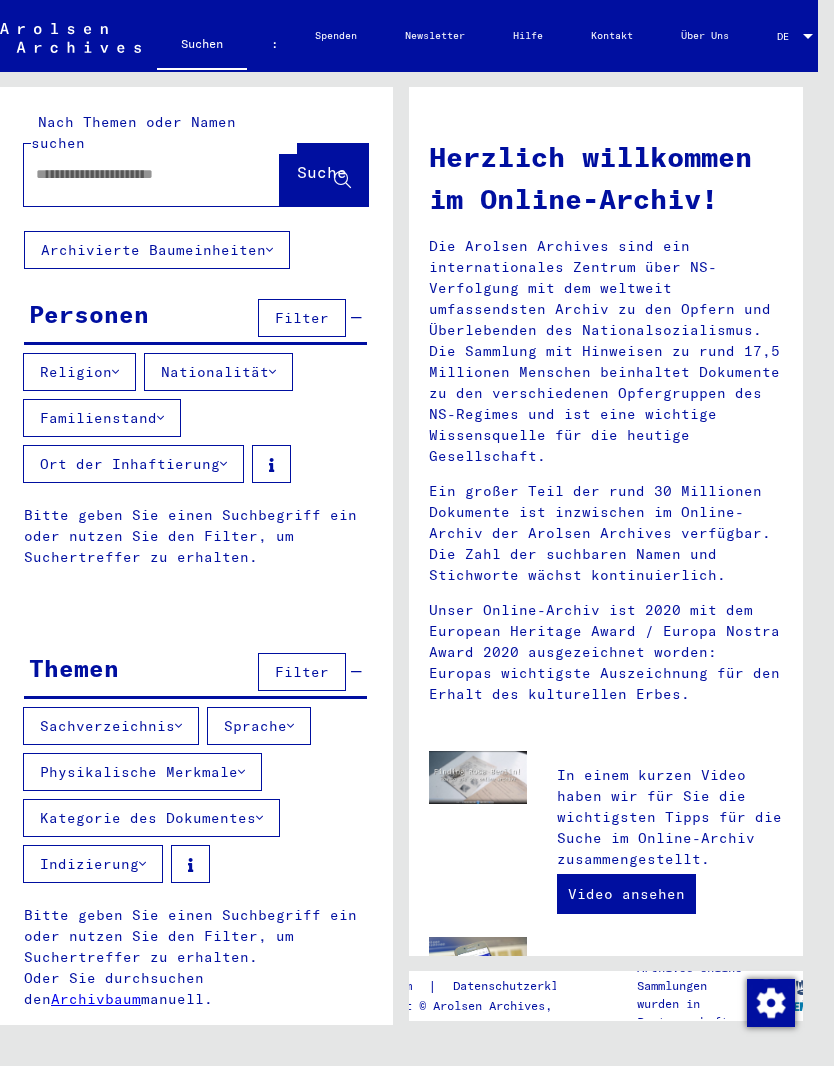 click on "Archivierte Baumeinheiten" 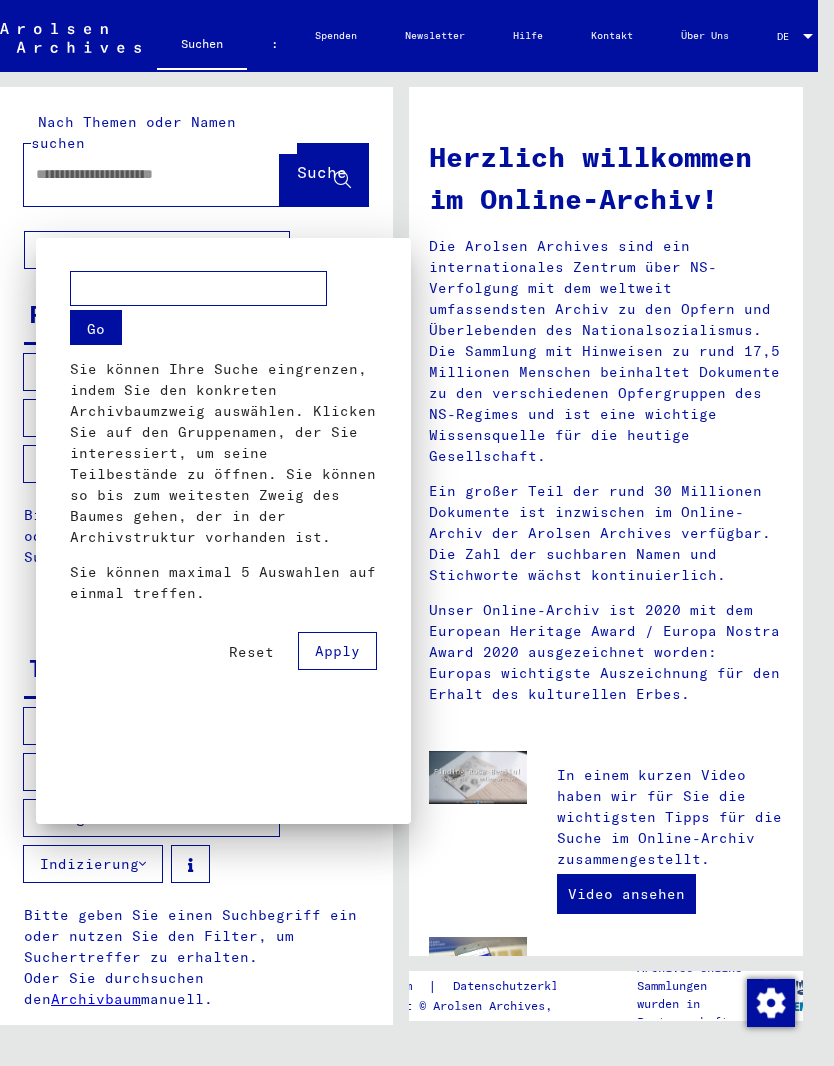scroll, scrollTop: 381, scrollLeft: 0, axis: vertical 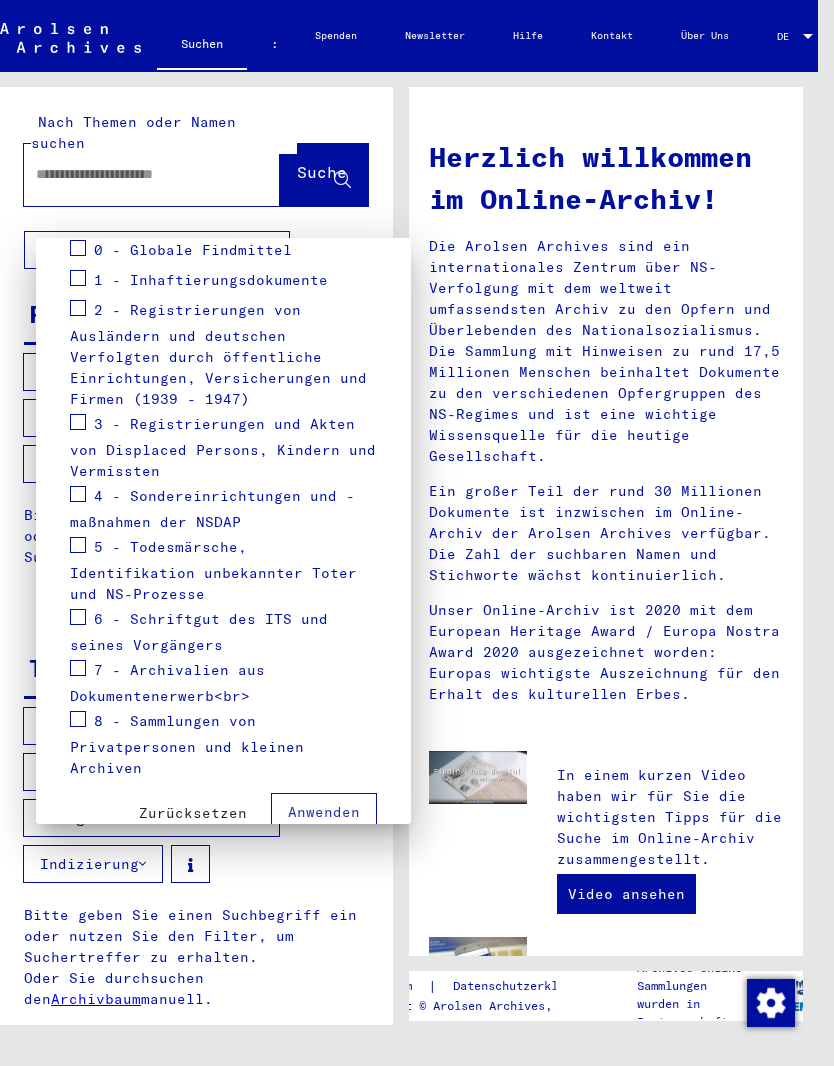 click at bounding box center (417, 533) 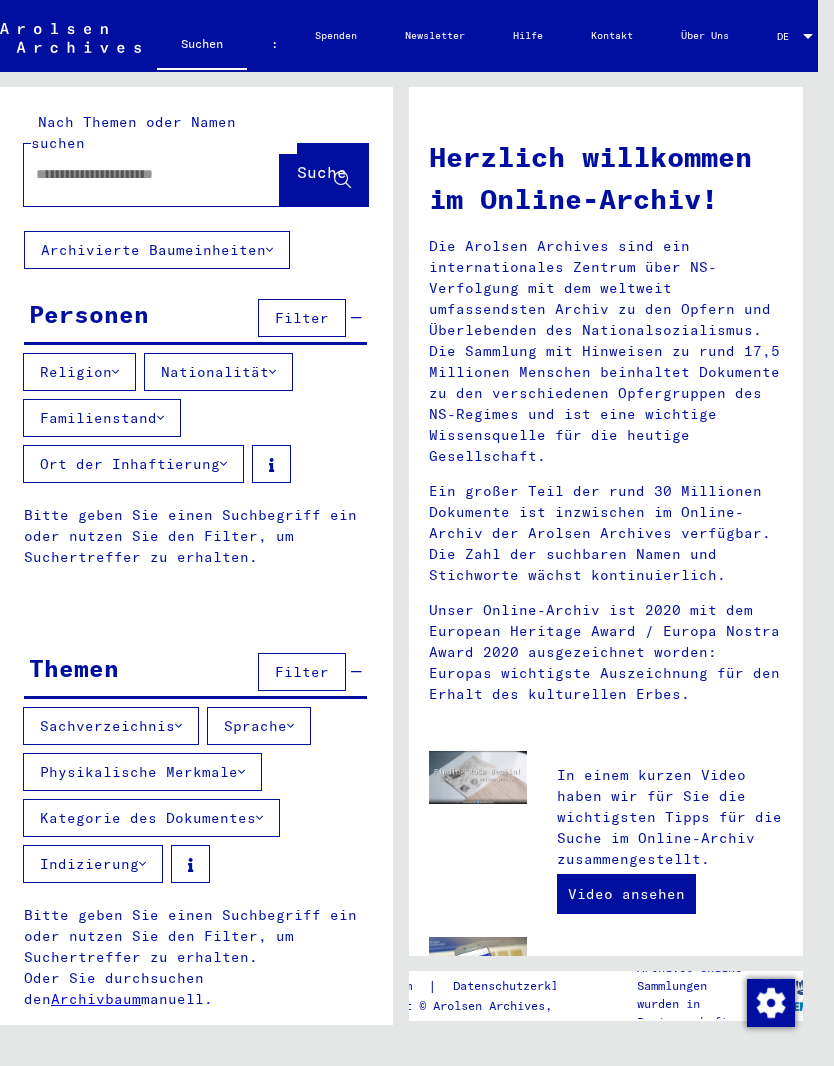click on "Archivierte Baumeinheiten" 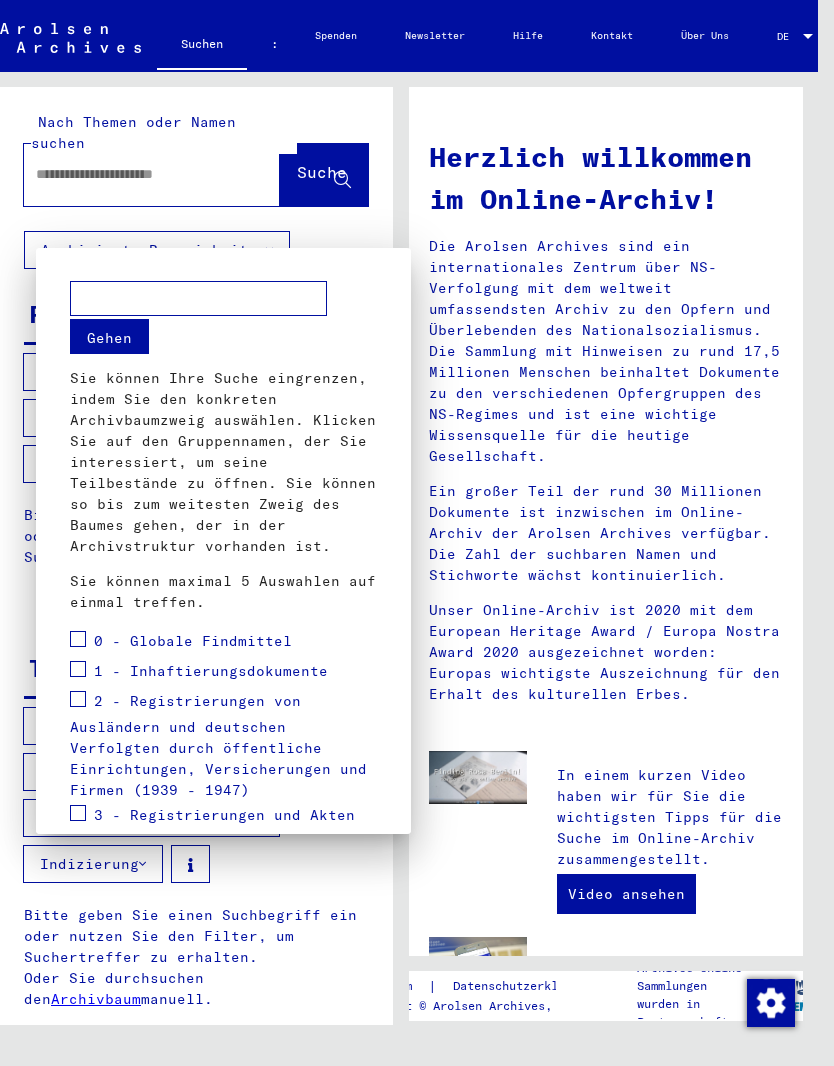 click at bounding box center [198, 298] 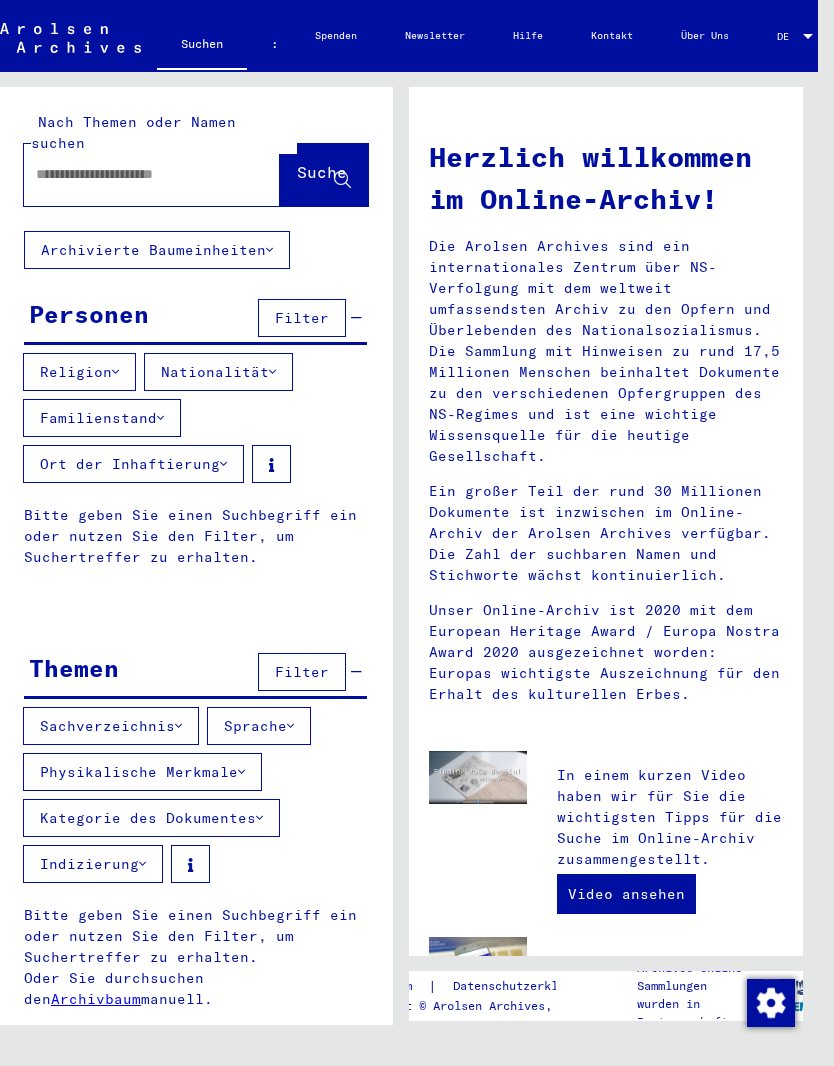 click at bounding box center [128, 174] 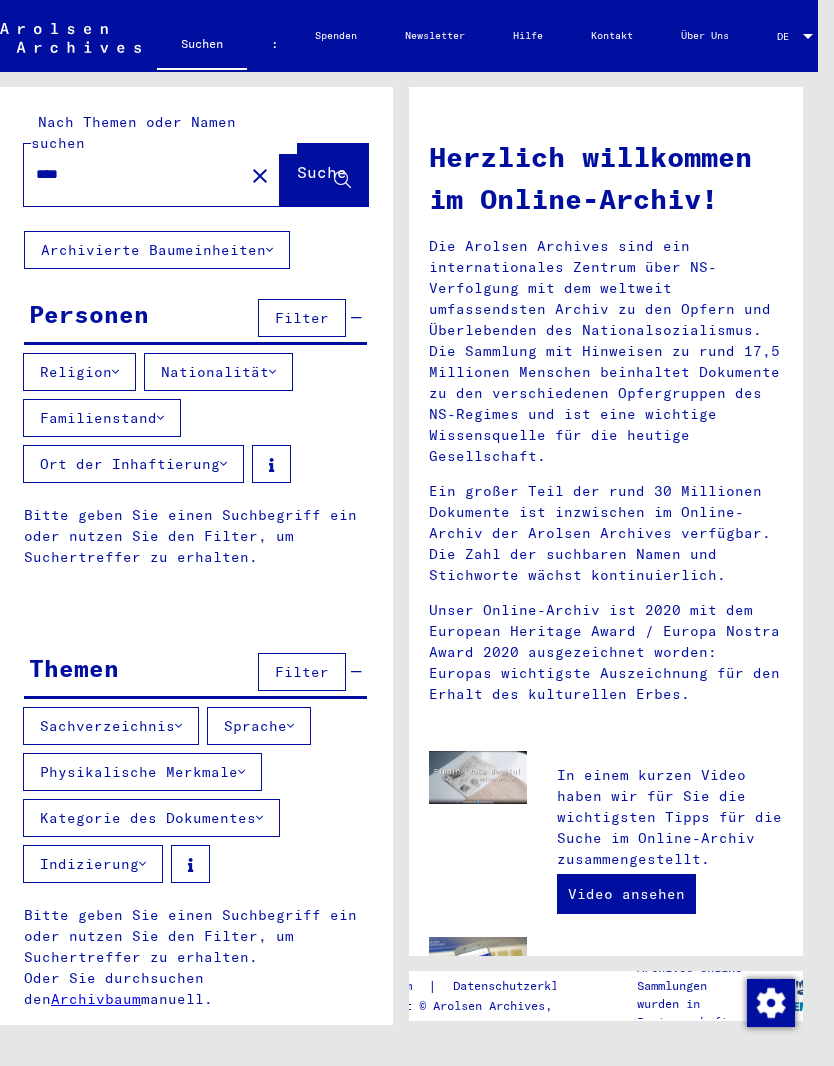 type on "****" 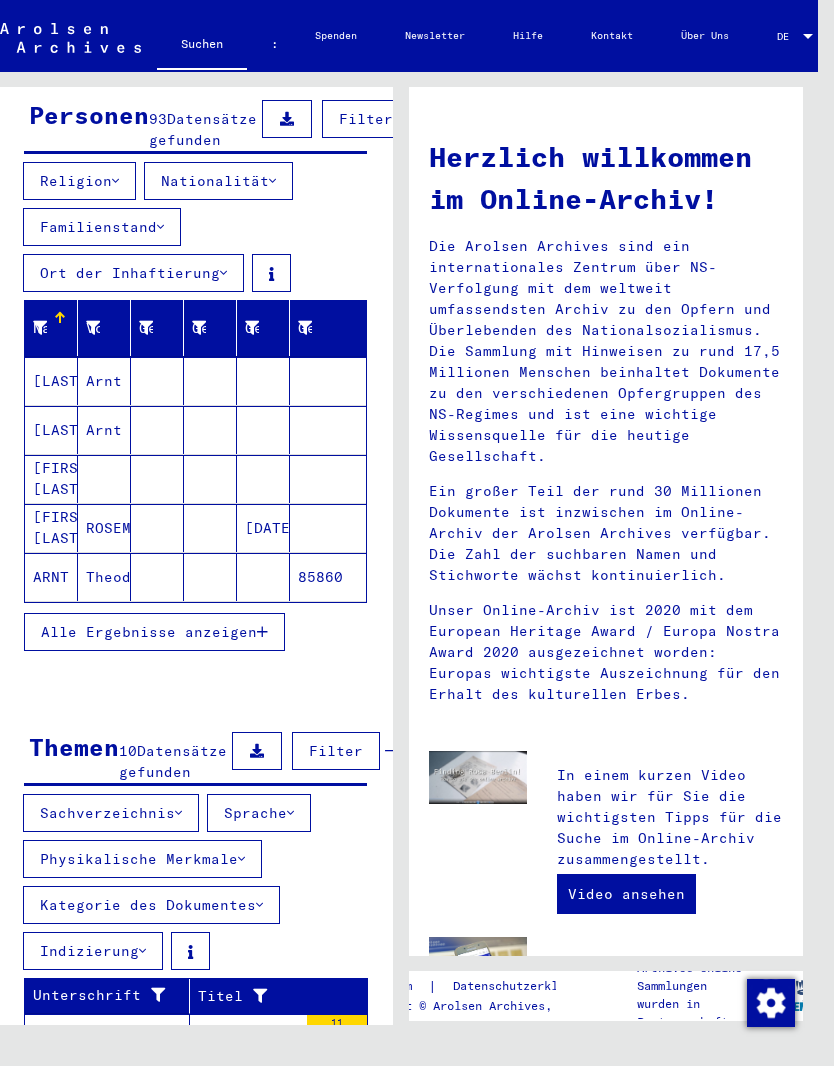 scroll, scrollTop: 200, scrollLeft: 0, axis: vertical 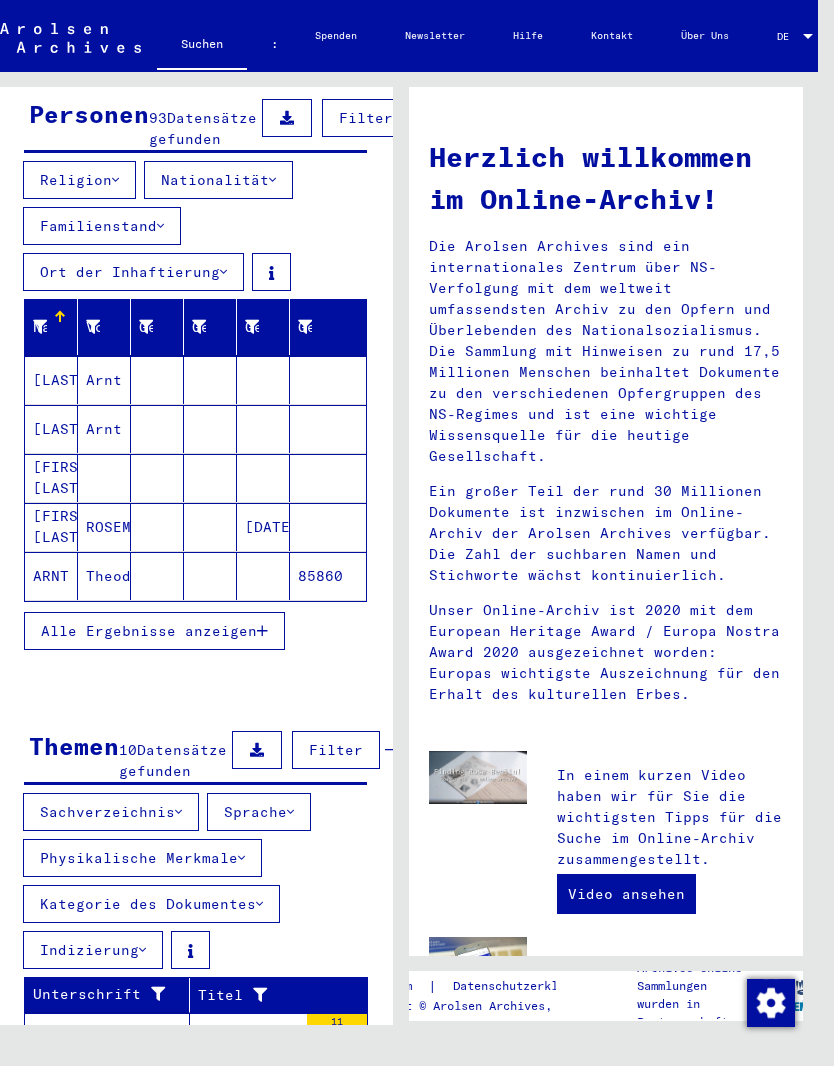 click at bounding box center [262, 631] 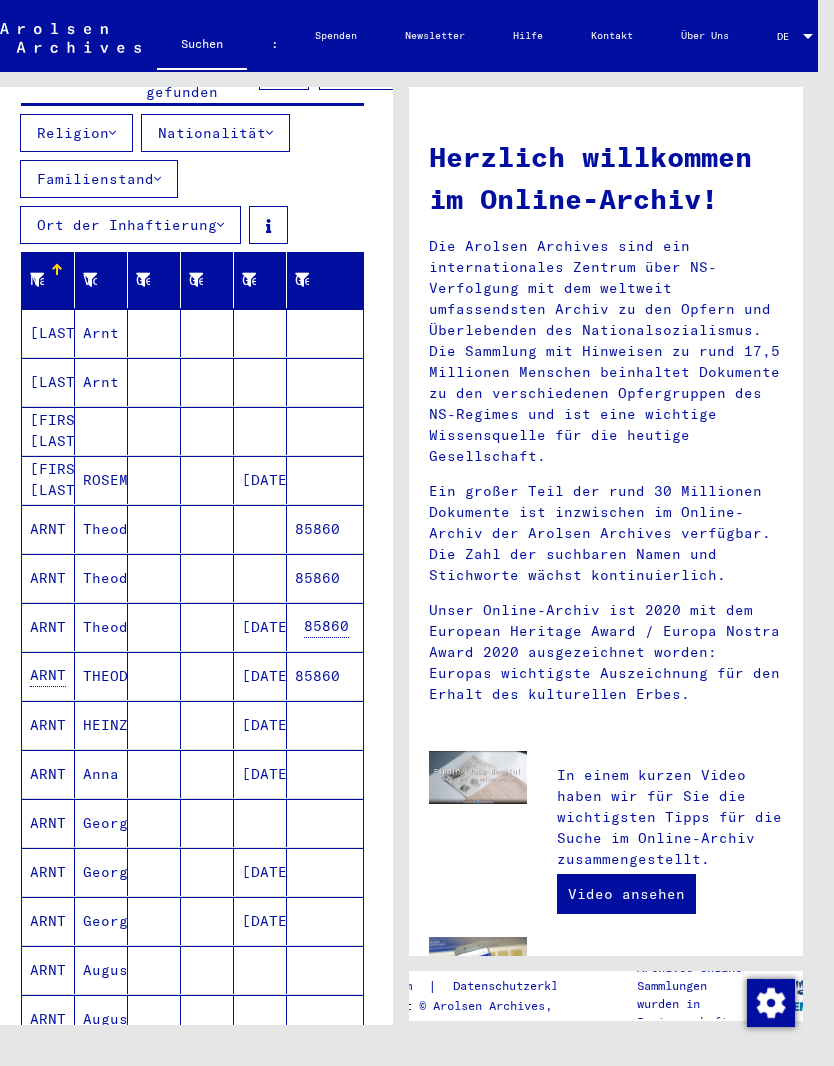 scroll, scrollTop: 231, scrollLeft: 4, axis: both 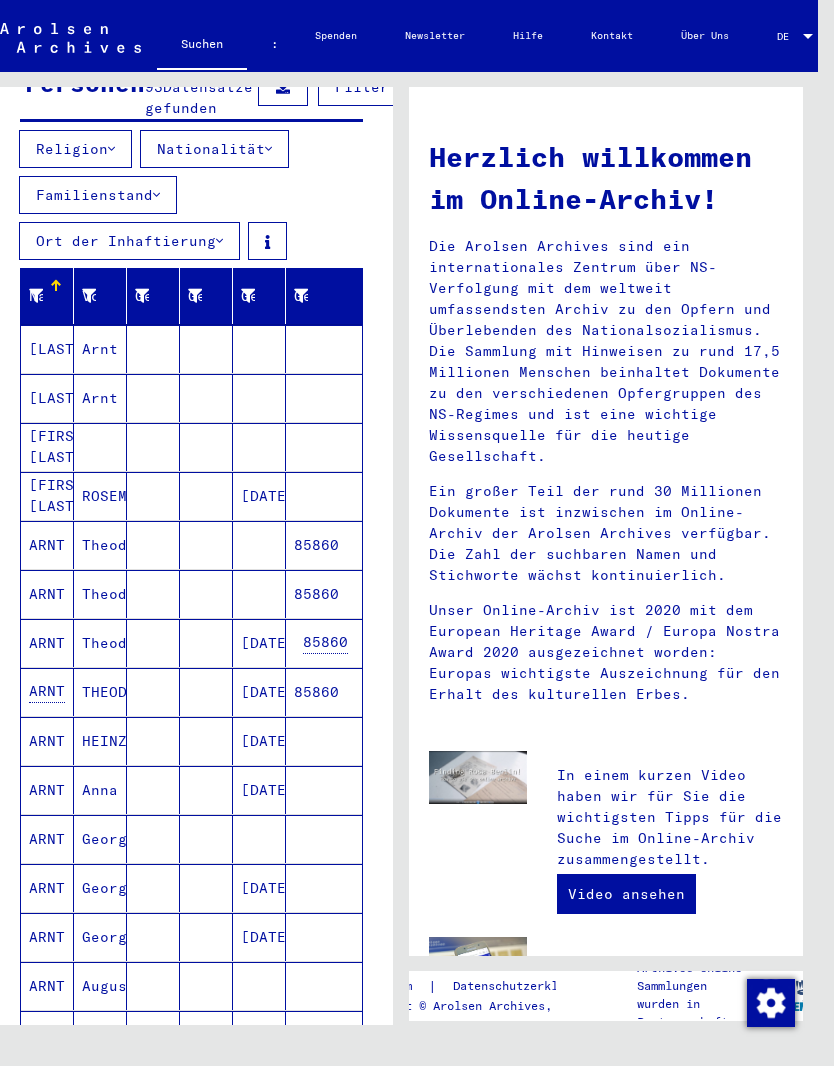 click on "Vorname" at bounding box center (104, 296) 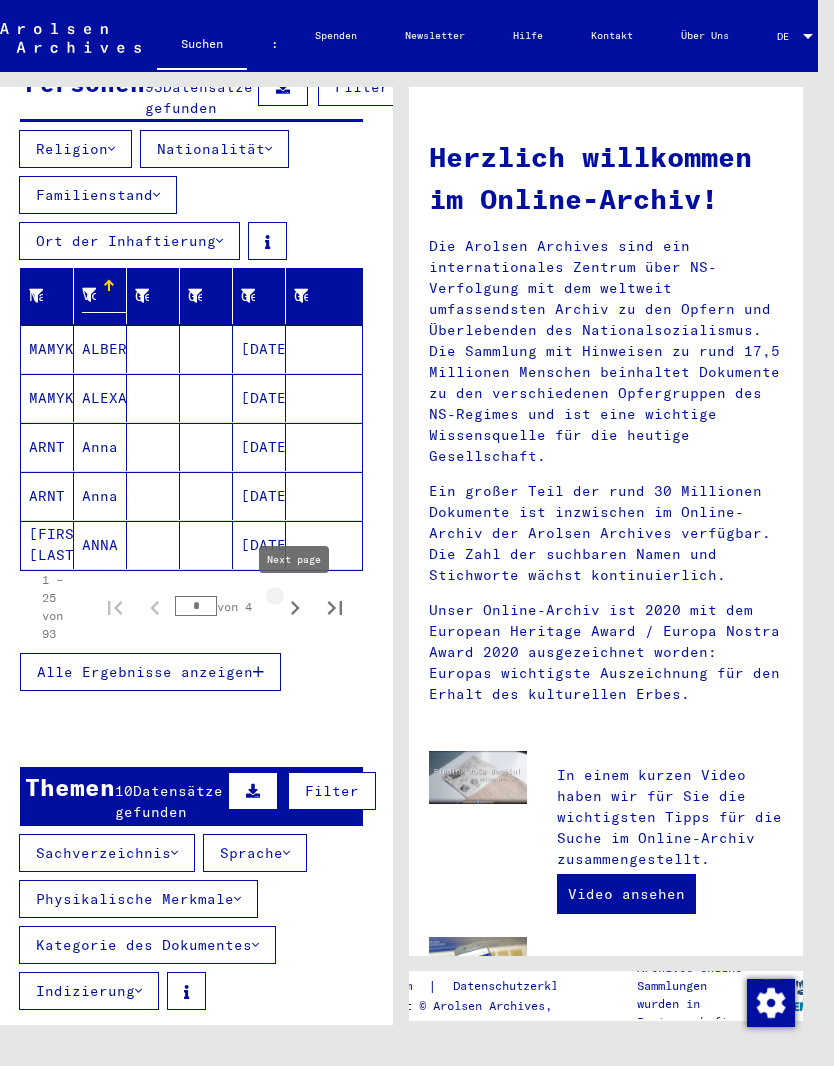 click 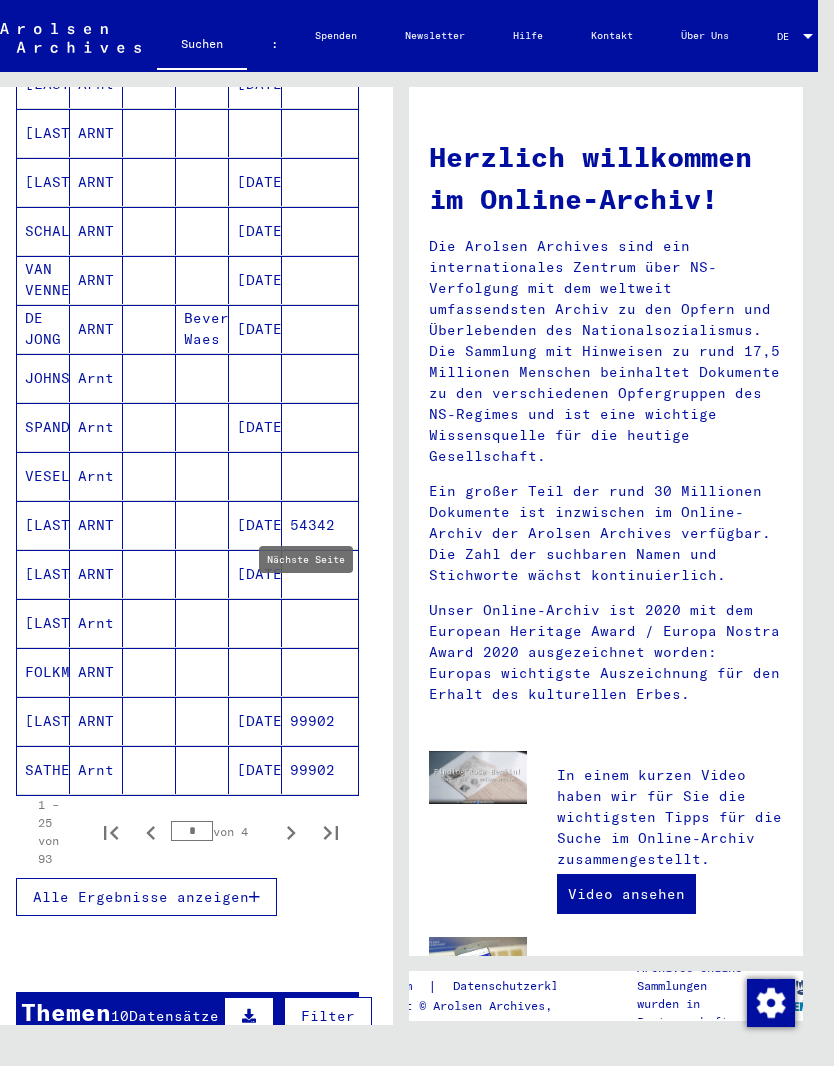 scroll, scrollTop: 985, scrollLeft: 8, axis: both 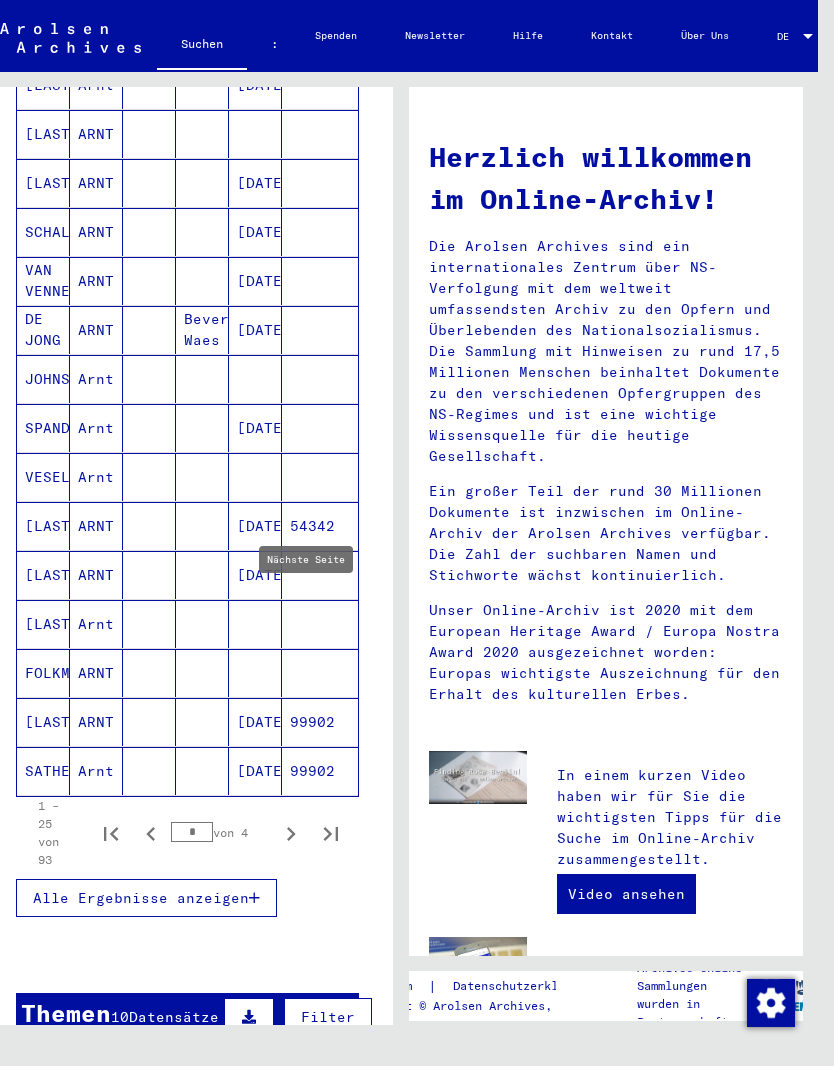 click 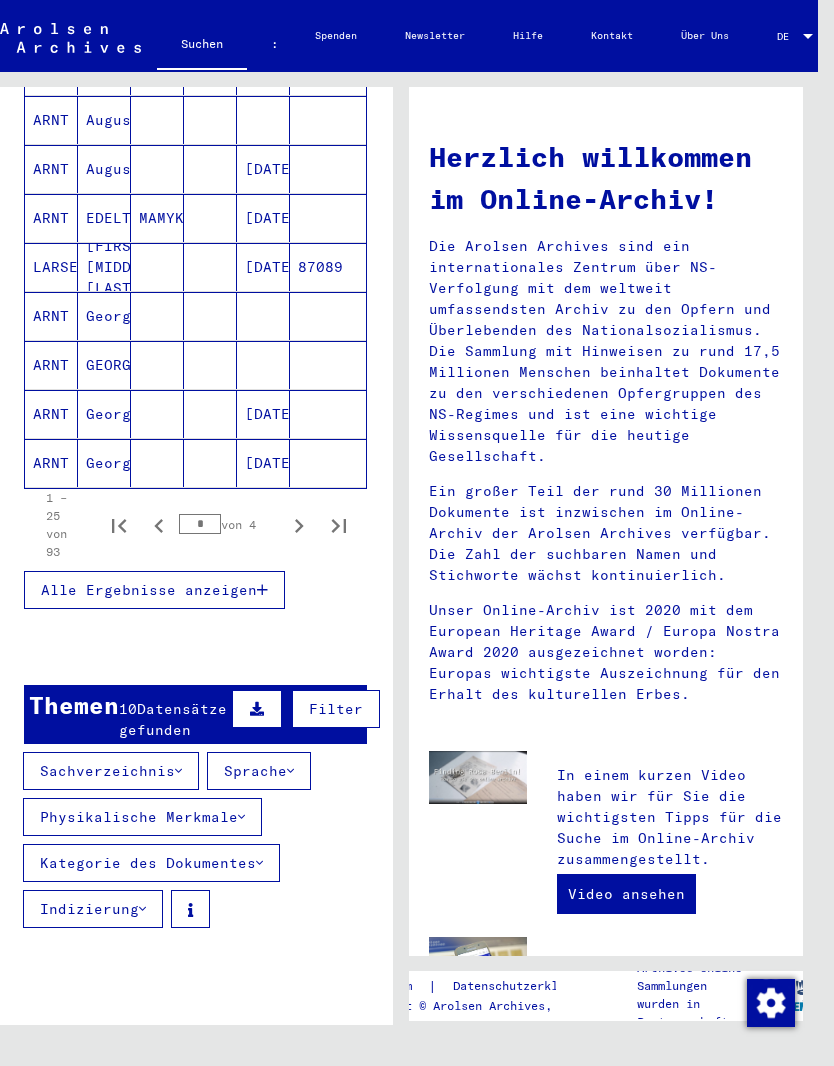 scroll, scrollTop: 1292, scrollLeft: 0, axis: vertical 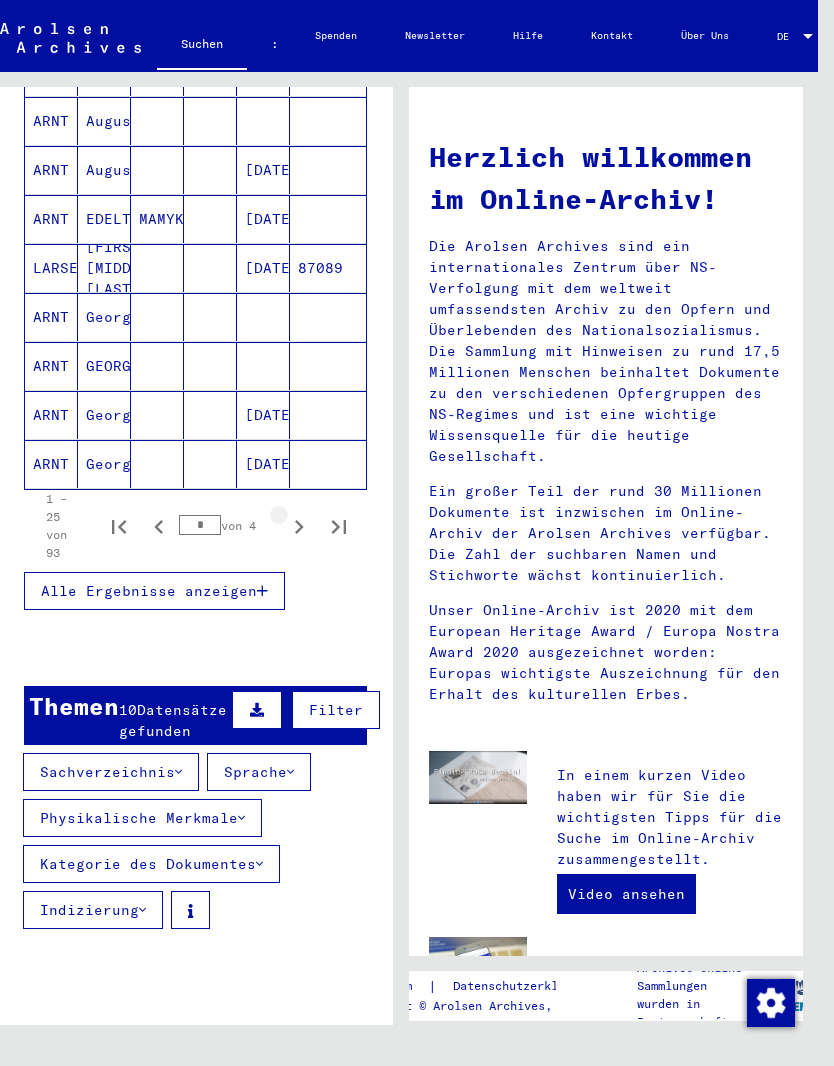 click 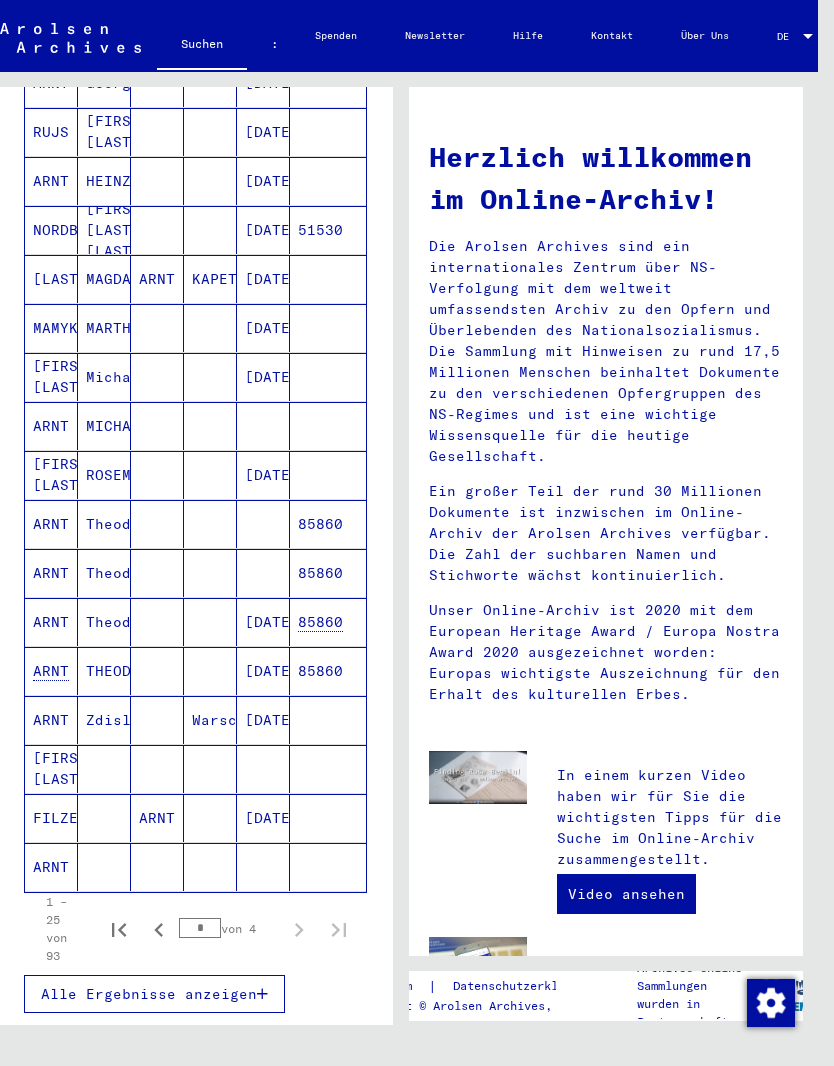 scroll, scrollTop: 545, scrollLeft: 0, axis: vertical 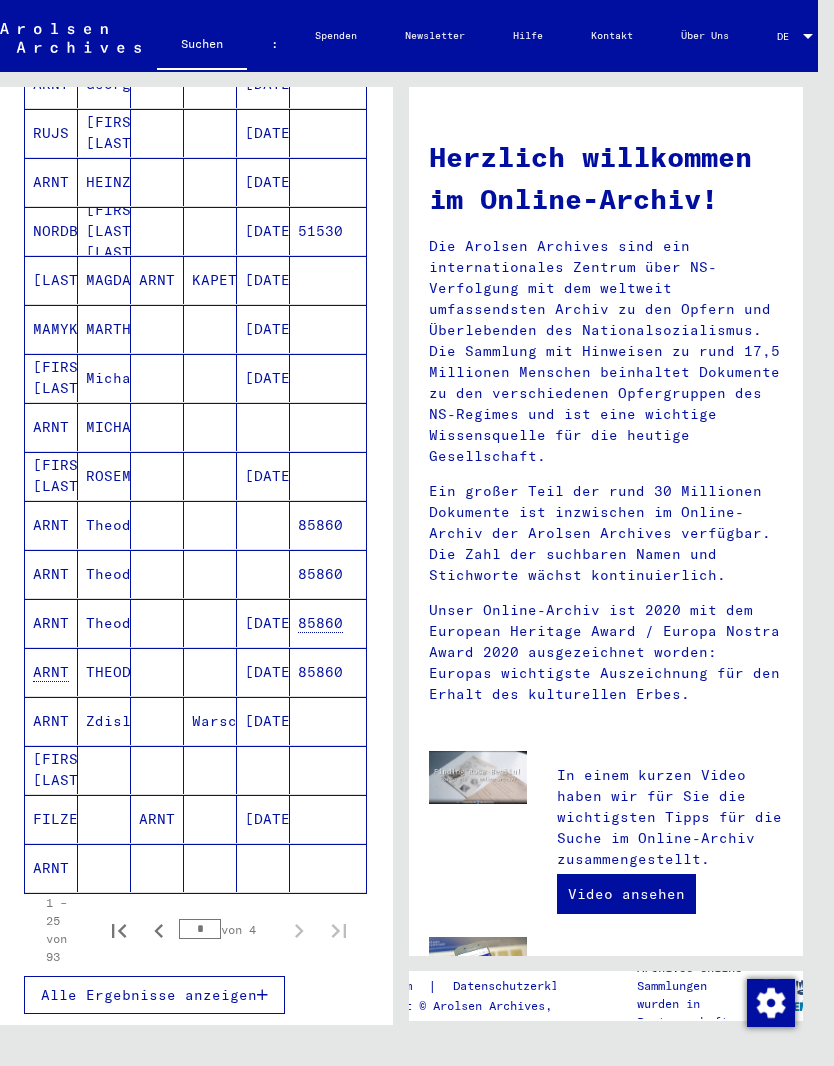 click on "Alle Ergebnisse anzeigen" at bounding box center [149, 995] 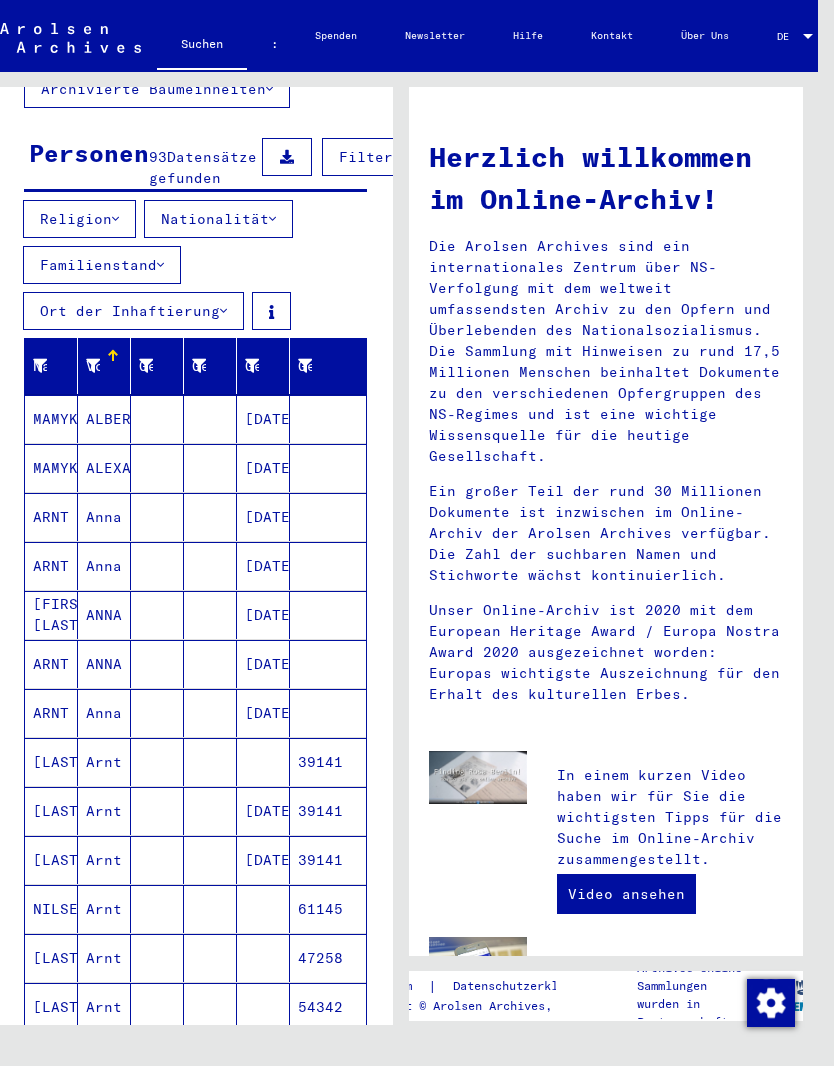scroll, scrollTop: 160, scrollLeft: 0, axis: vertical 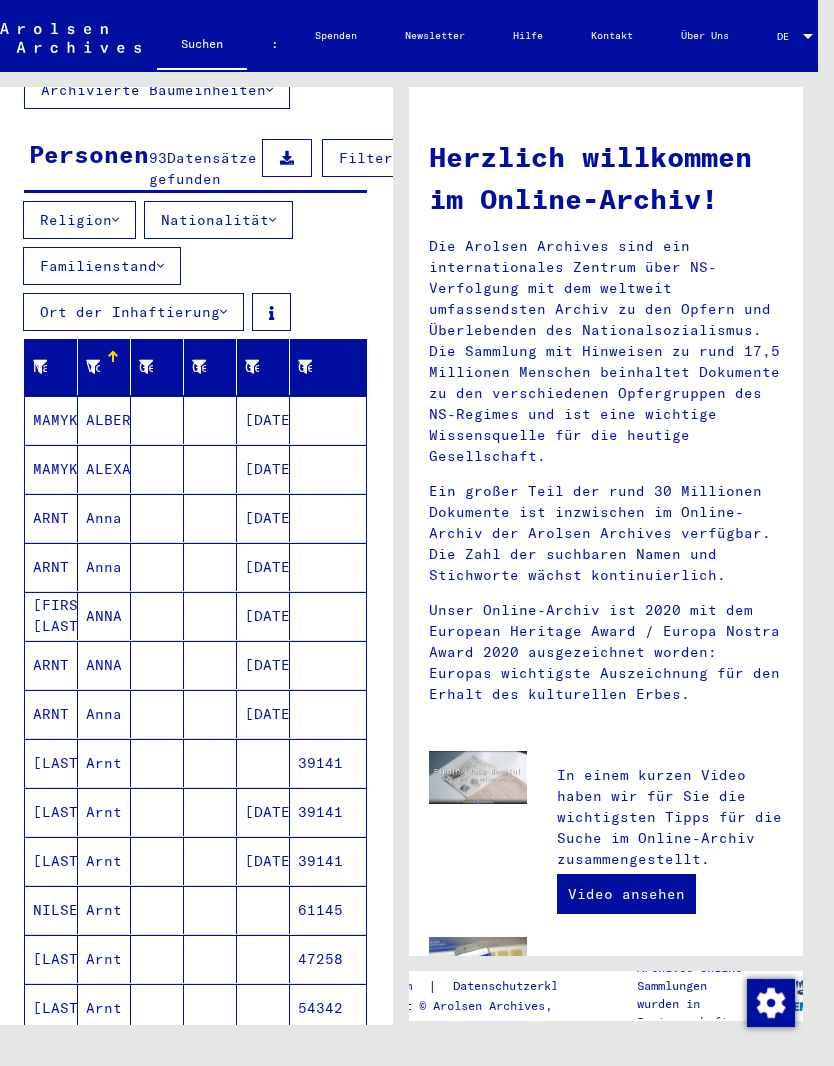 click at bounding box center (60, 360) 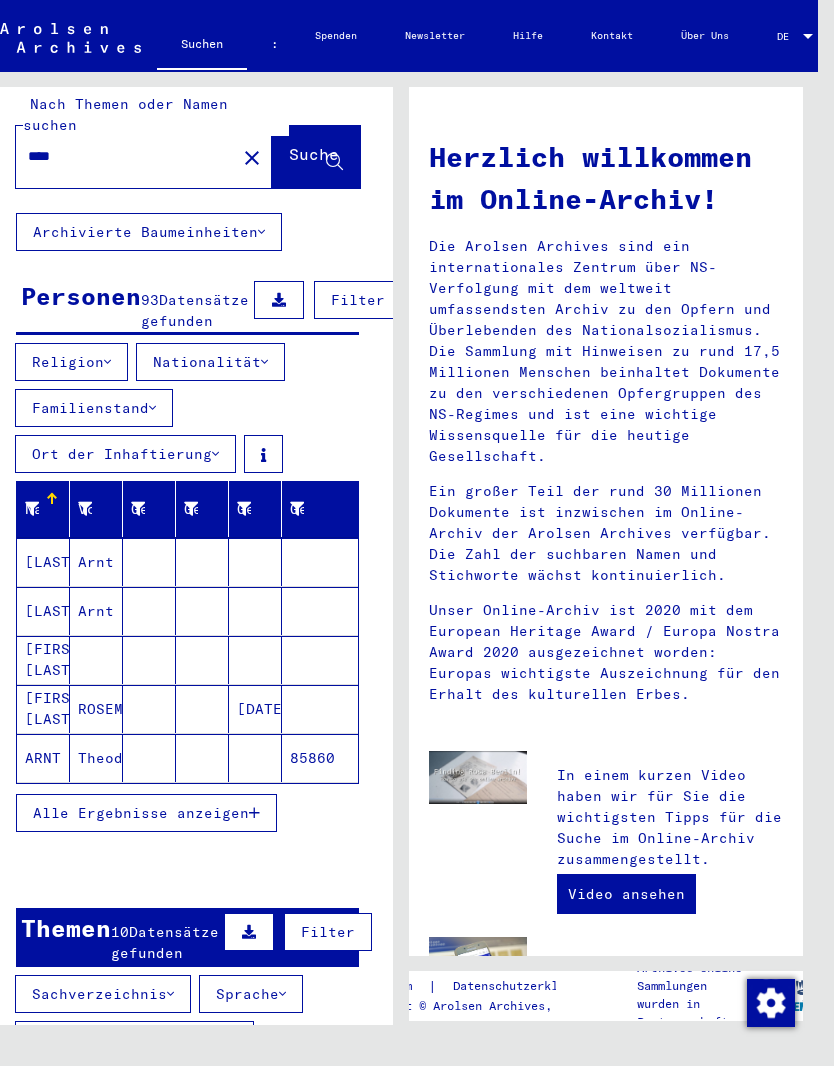 scroll, scrollTop: 18, scrollLeft: 8, axis: both 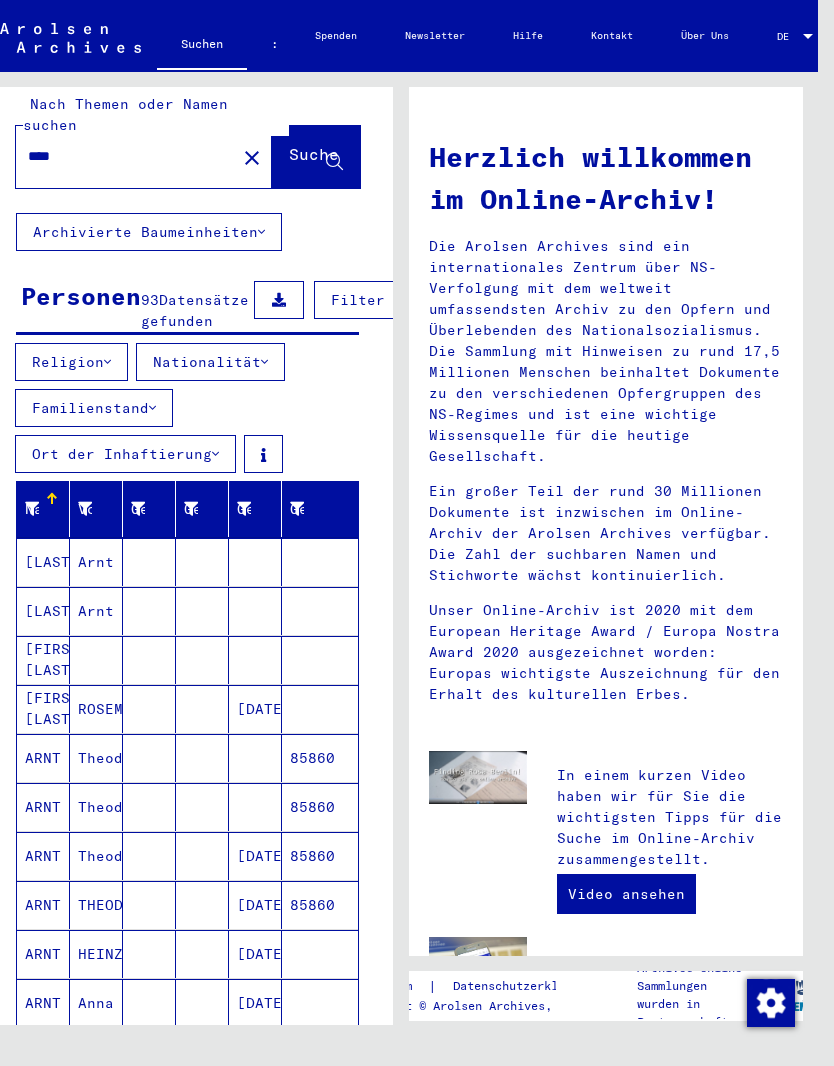 click at bounding box center [215, 454] 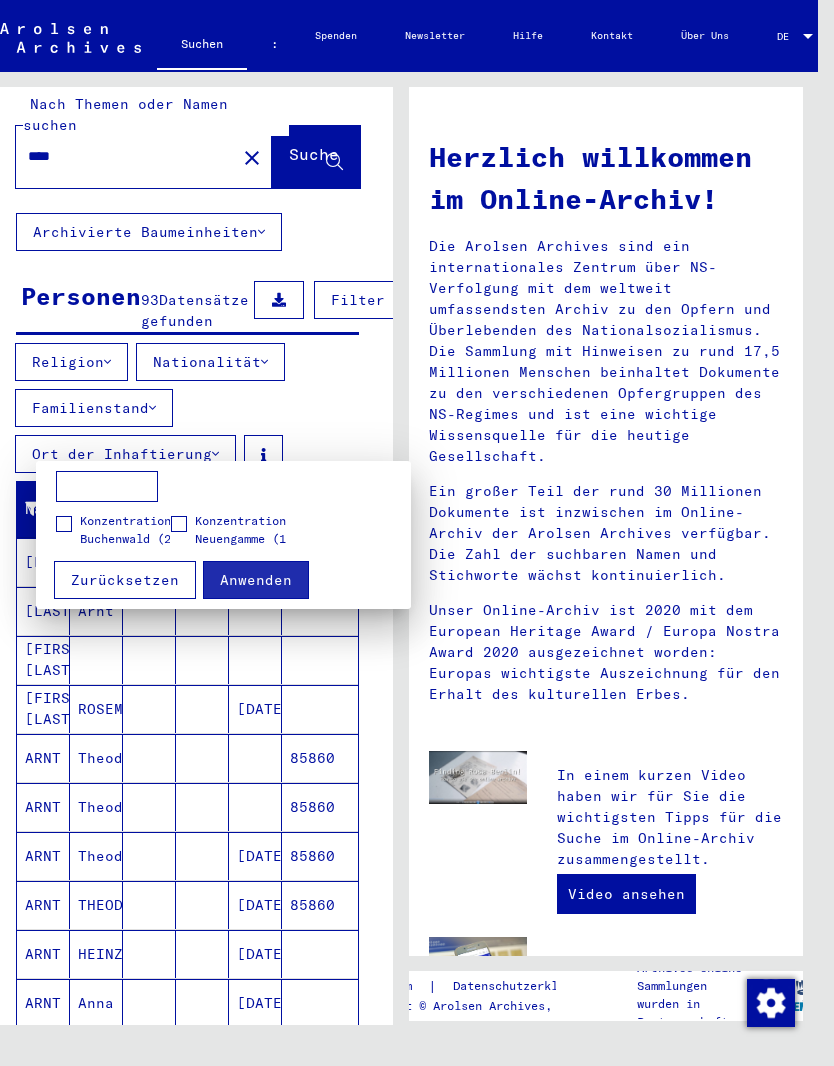 click on "Zurücksetzen" at bounding box center (125, 580) 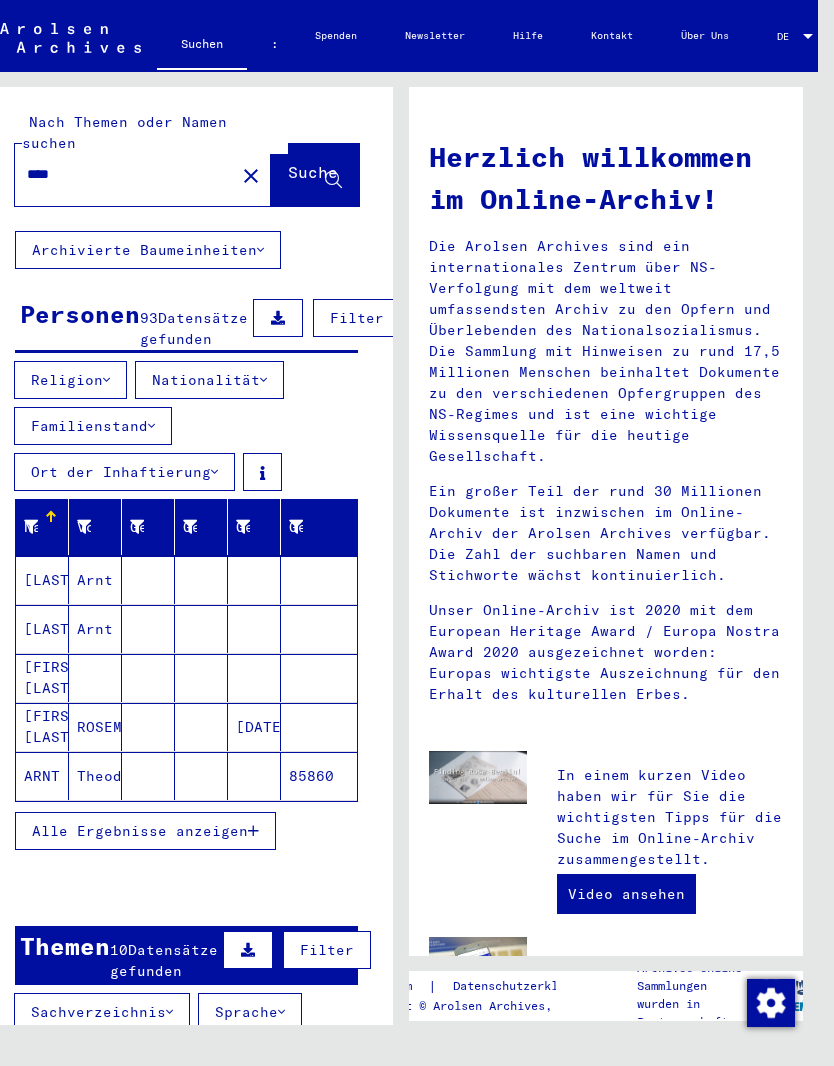 scroll, scrollTop: 0, scrollLeft: 8, axis: horizontal 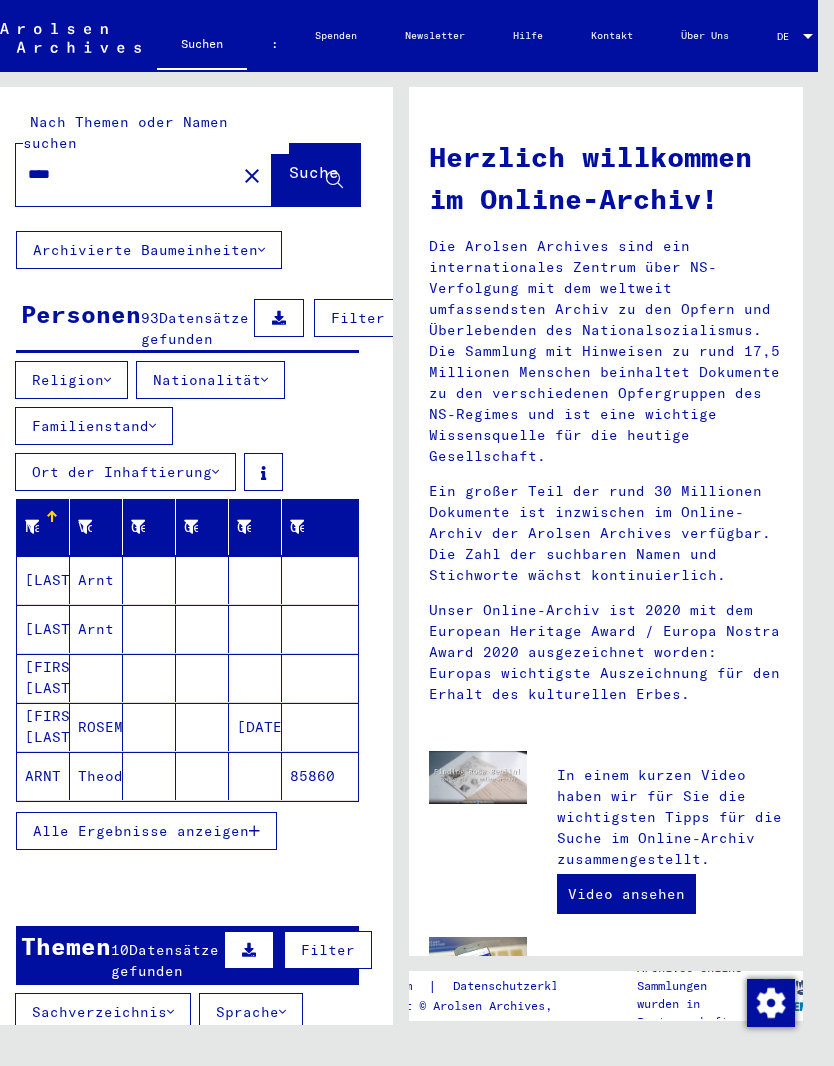 click on "[LAST]" at bounding box center (52, 629) 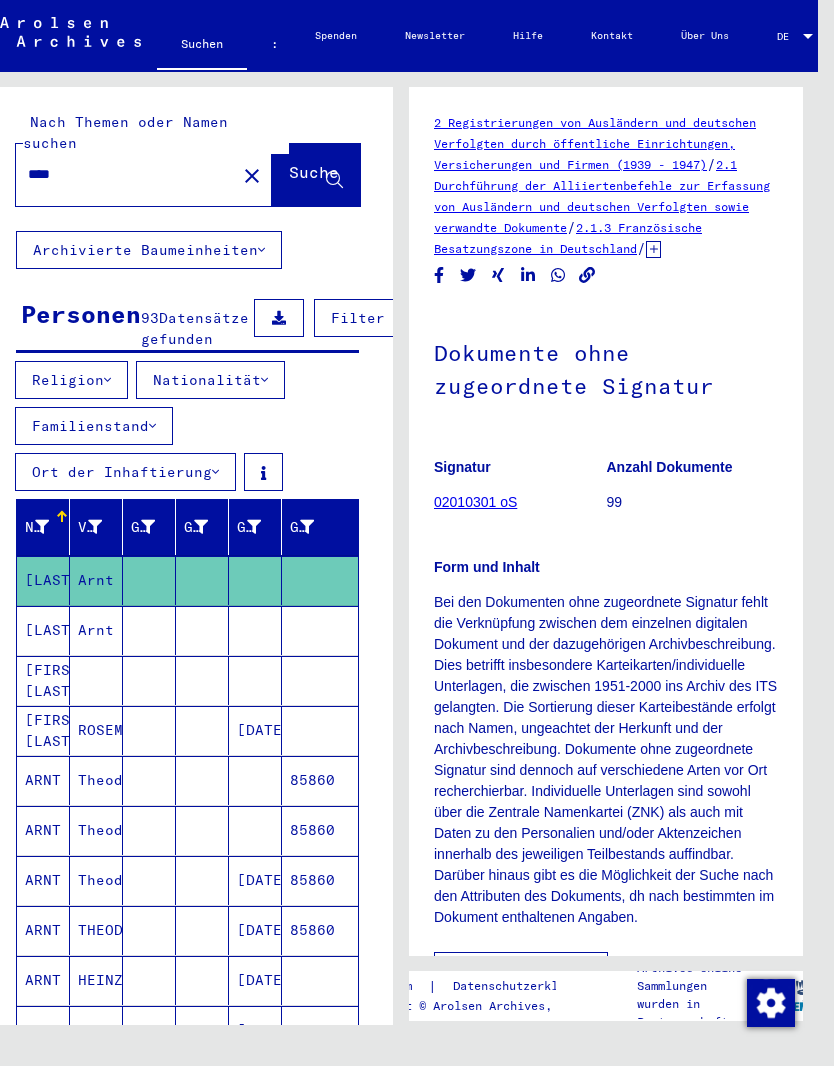 scroll, scrollTop: 0, scrollLeft: 0, axis: both 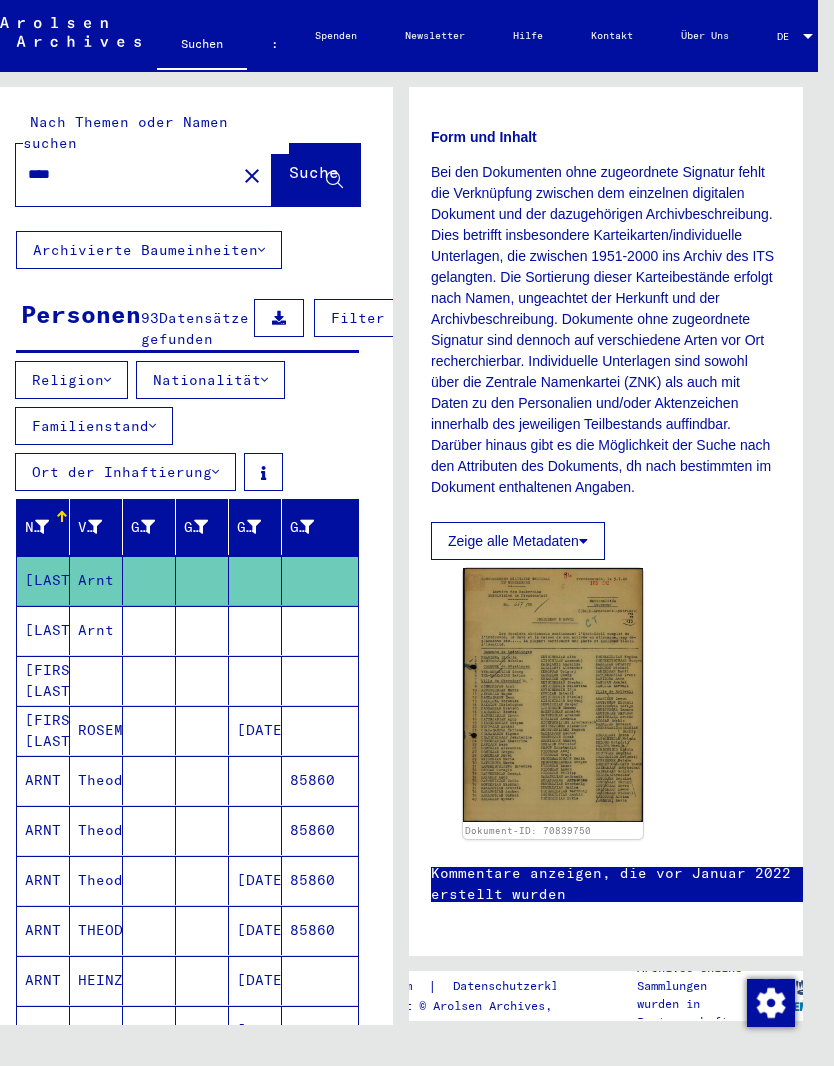 click on "Zeige alle Metadaten" 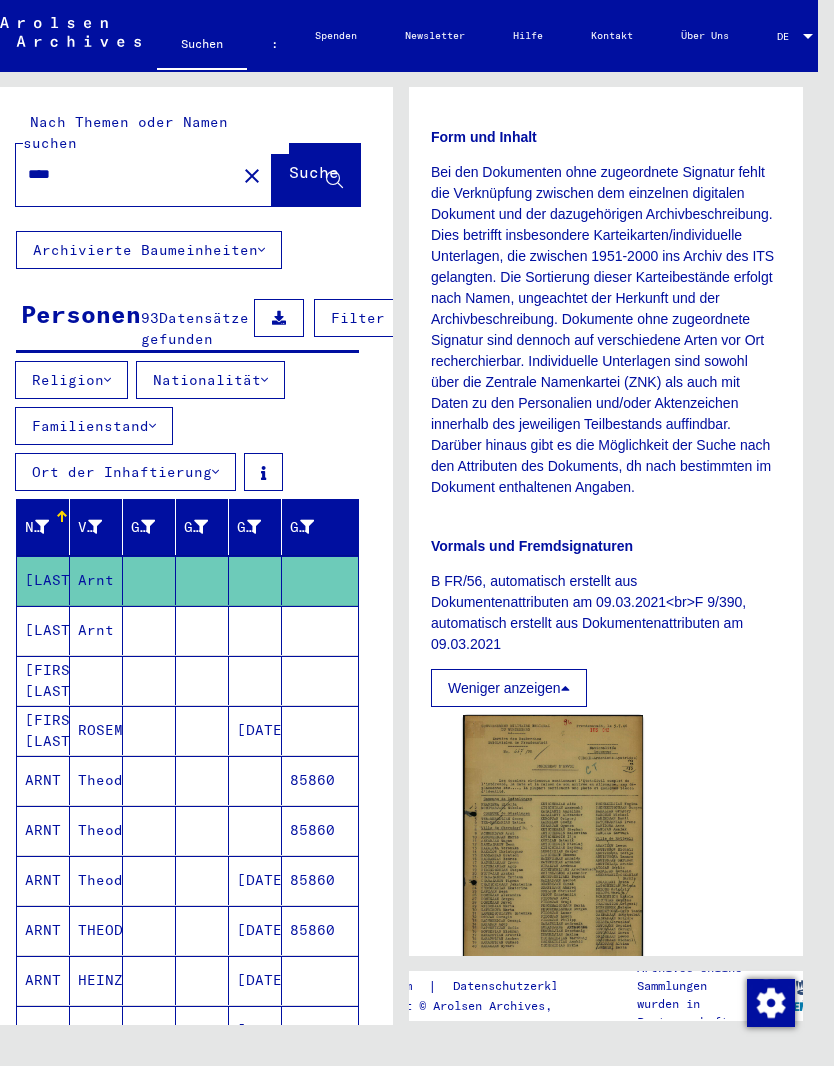 click on "B FR/56, automatisch erstellt aus Dokumentenattributen am 09.03.2021<br>F 9/390, automatisch erstellt aus Dokumentenattributen am 09.03.2021" at bounding box center [588, 612] 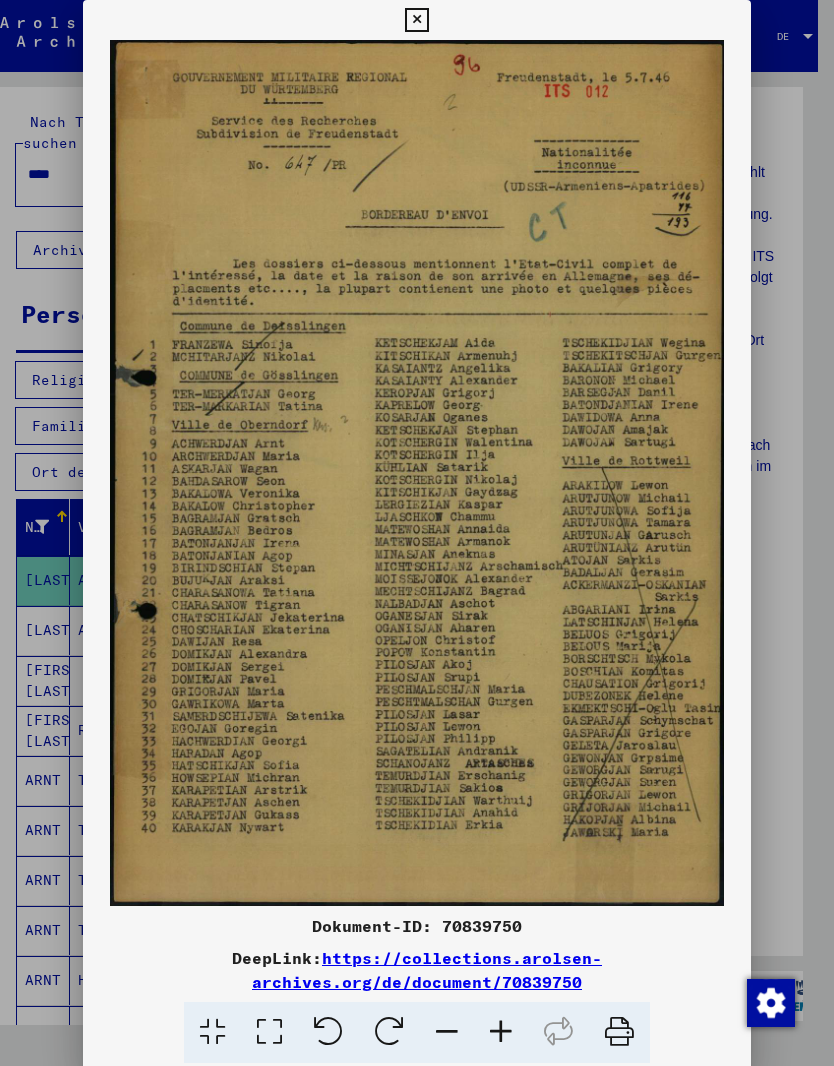click at bounding box center [416, 20] 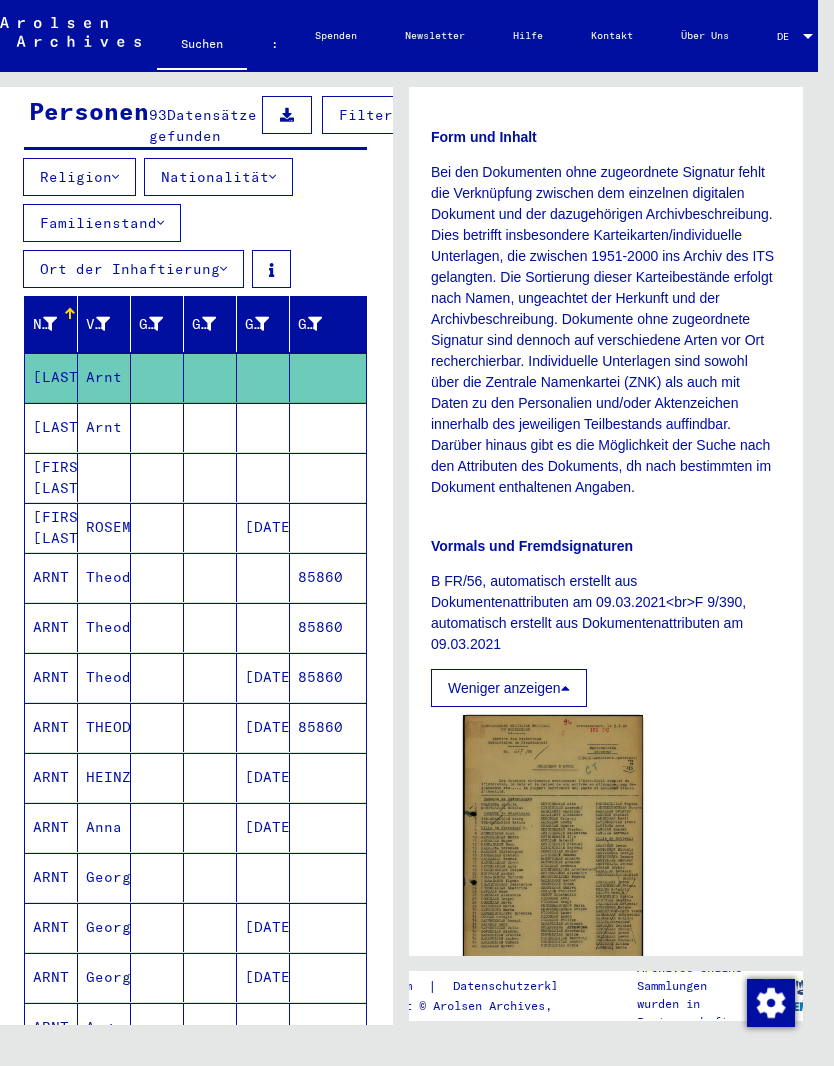 scroll, scrollTop: 204, scrollLeft: 0, axis: vertical 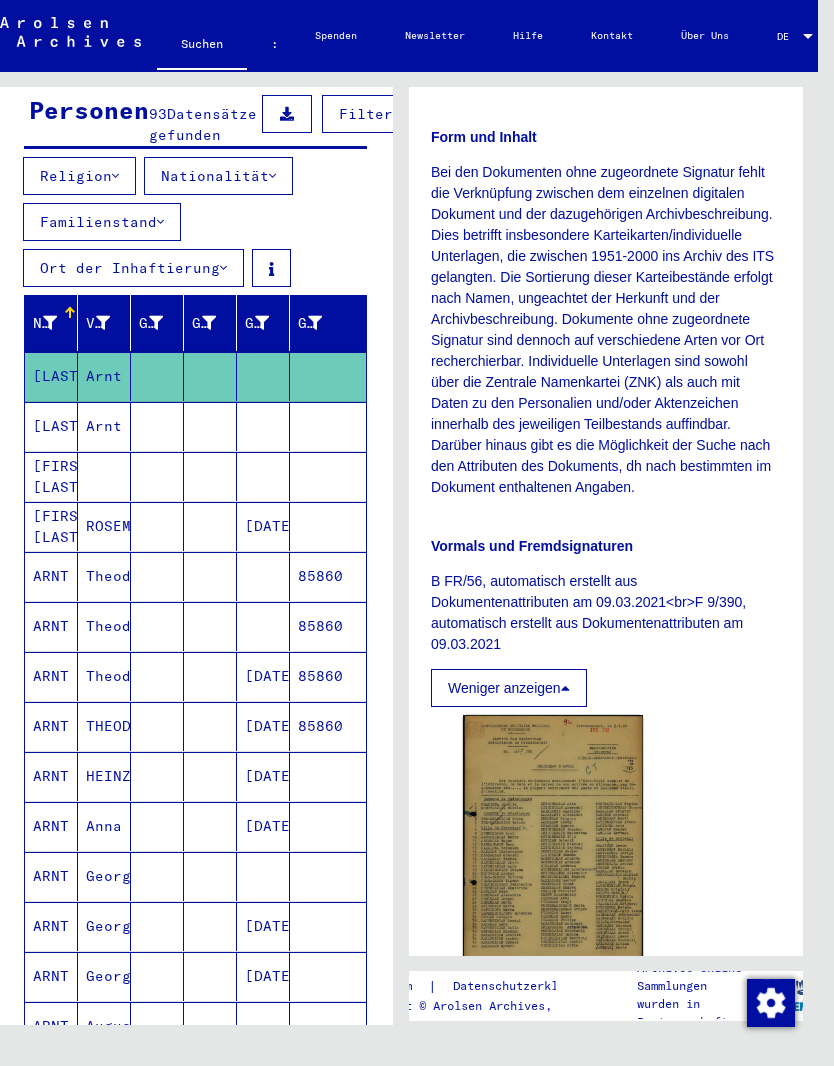 click on "Anna" at bounding box center [108, 876] 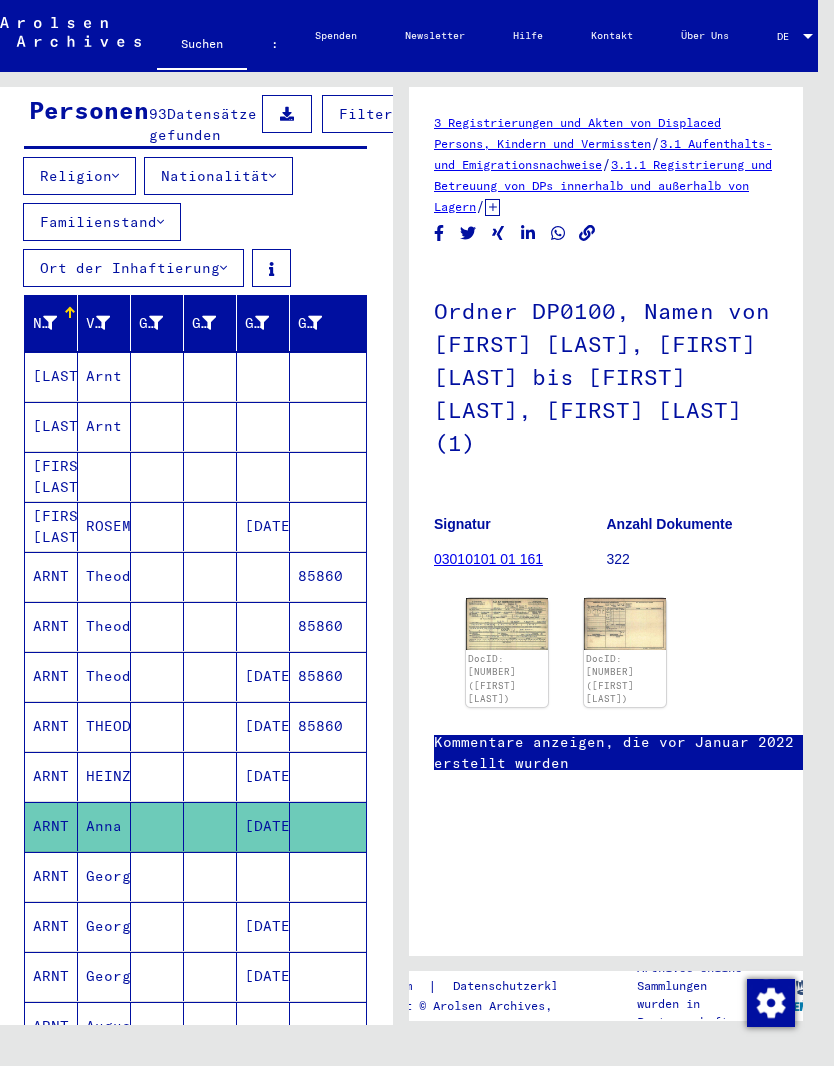 scroll, scrollTop: 0, scrollLeft: 0, axis: both 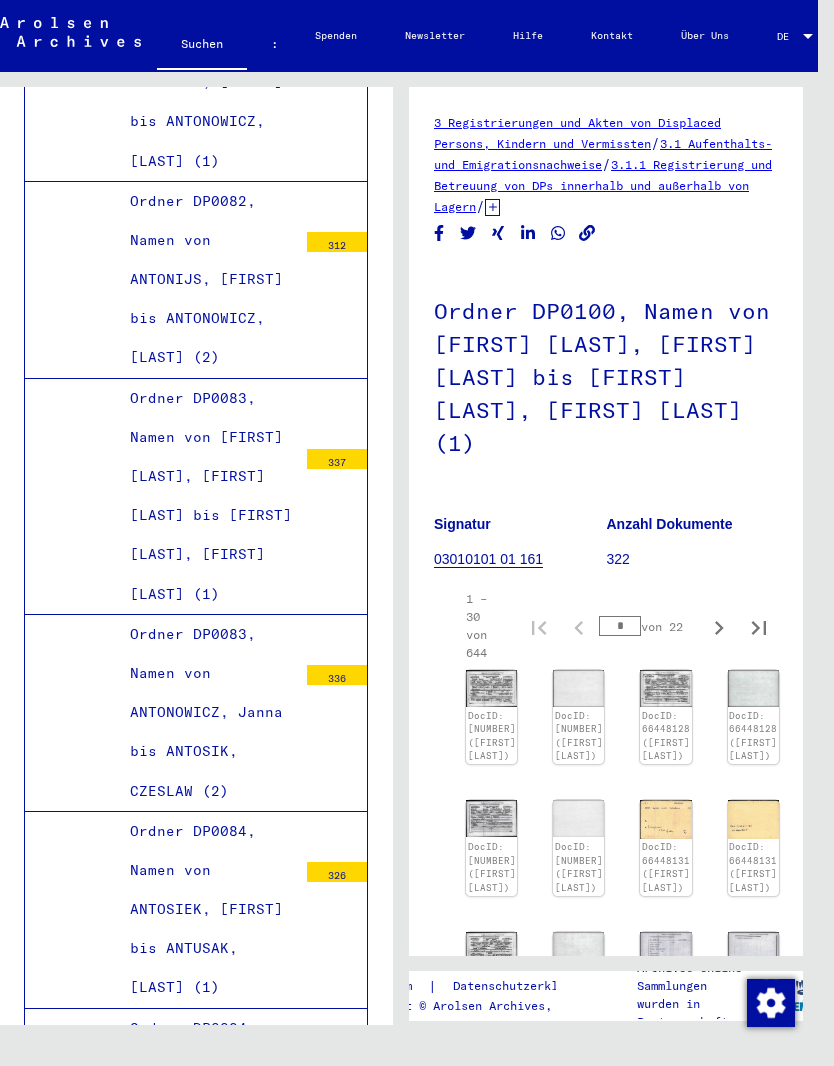 click on "DocID: 66448128 ([FIRST] [LAST])" 